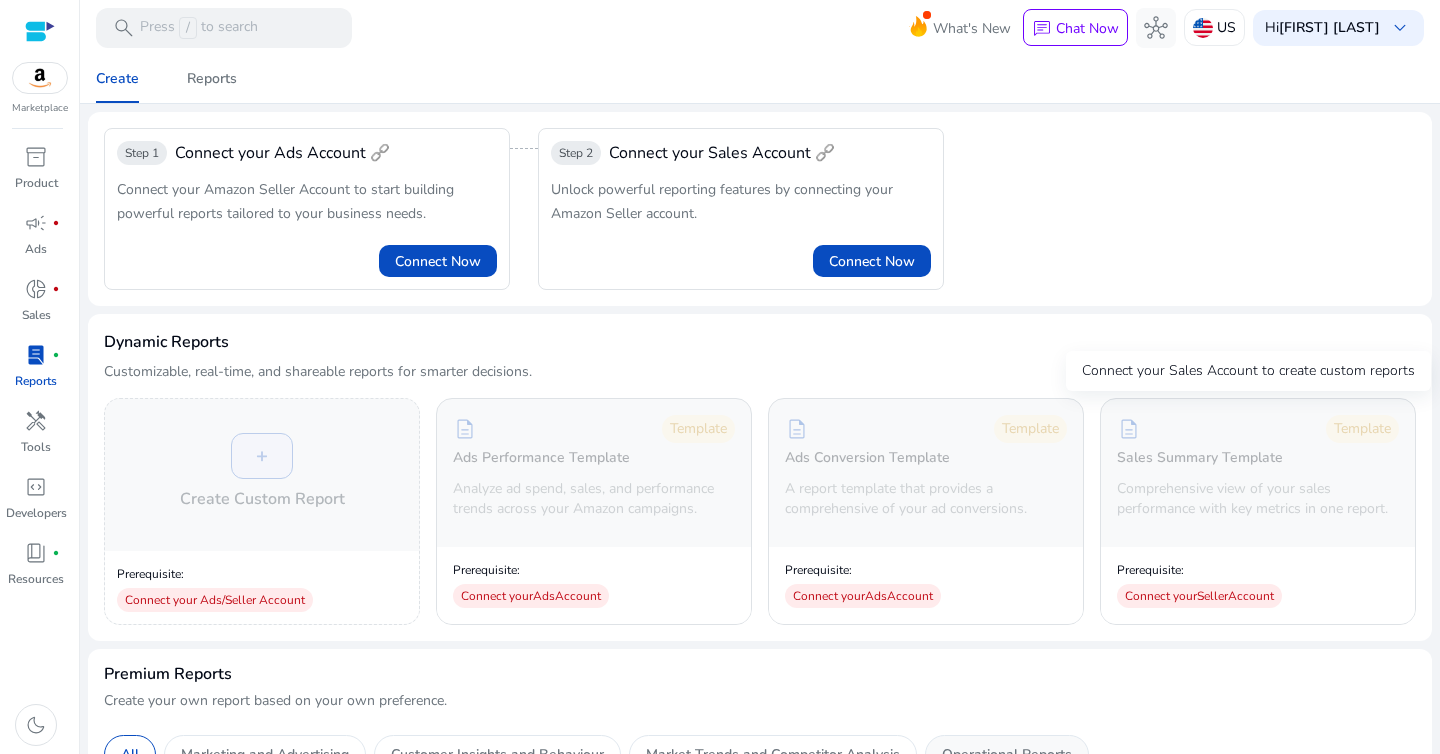 scroll, scrollTop: 0, scrollLeft: 0, axis: both 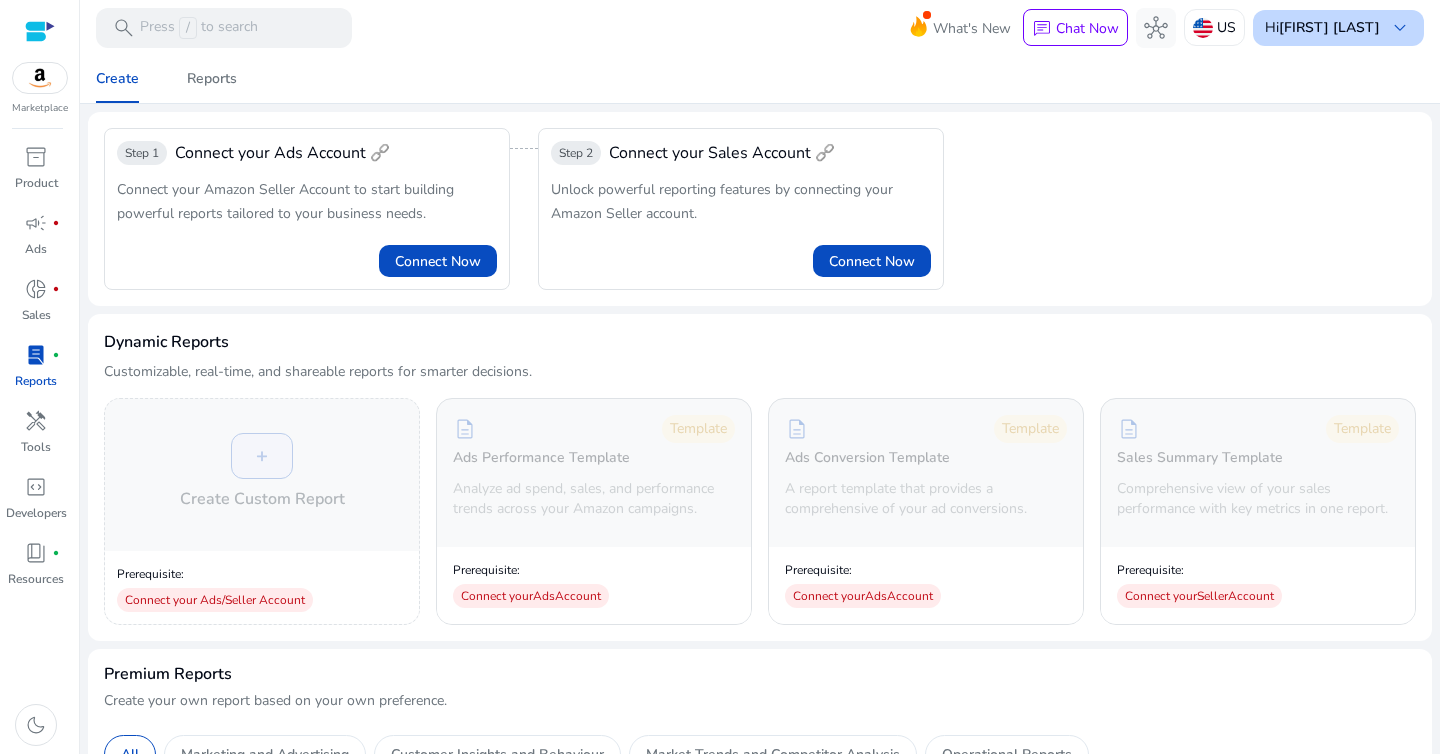 click on "Hi [FIRST] [LAST] keyboard_arrow_down" at bounding box center (1338, 28) 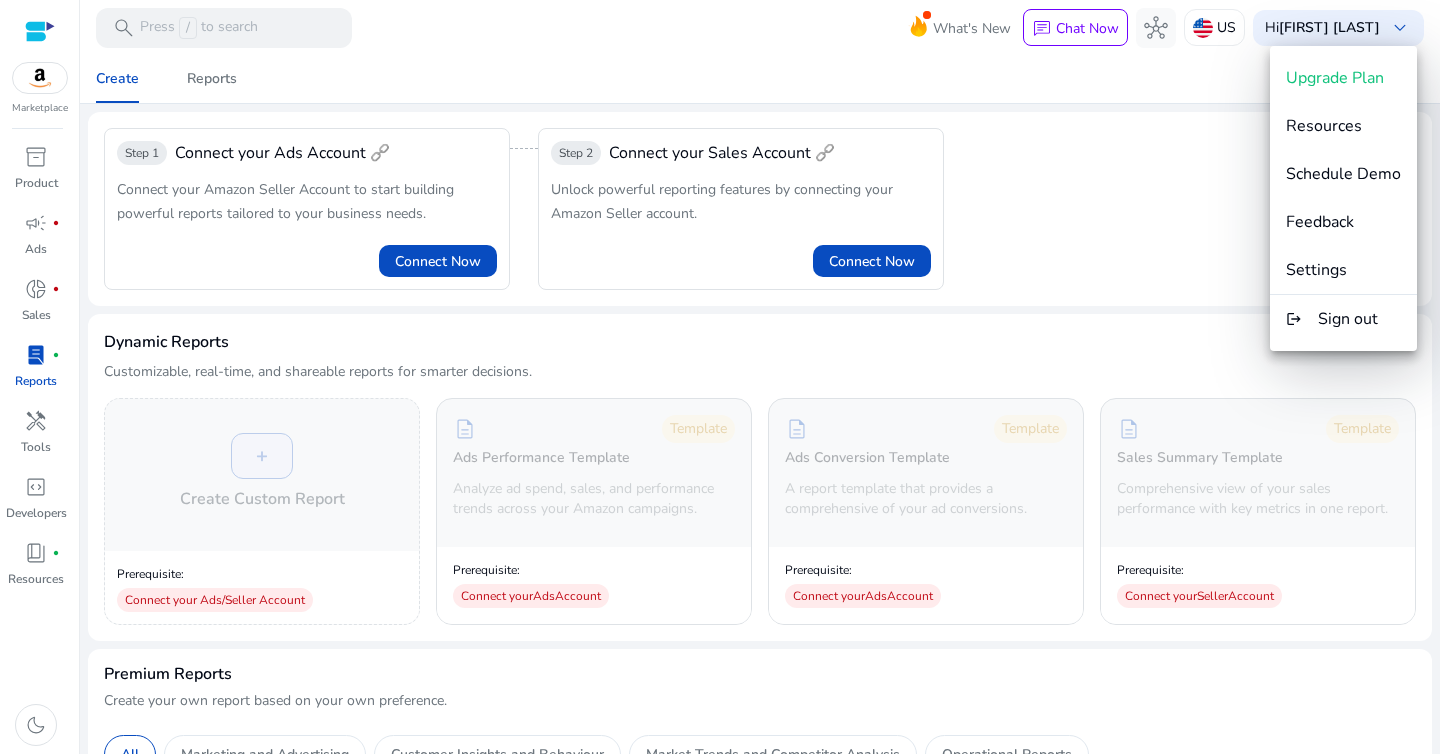 click at bounding box center [720, 377] 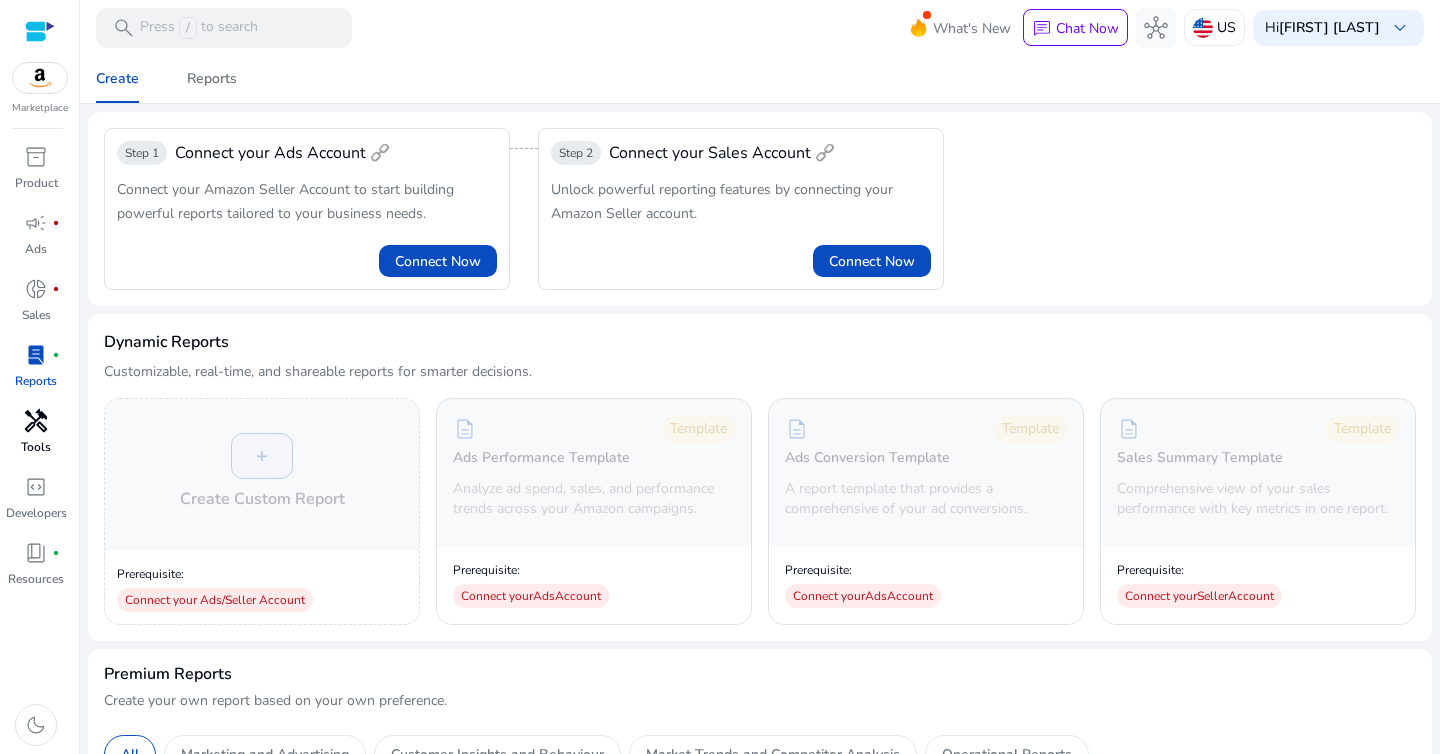 click on "Tools" at bounding box center (36, 447) 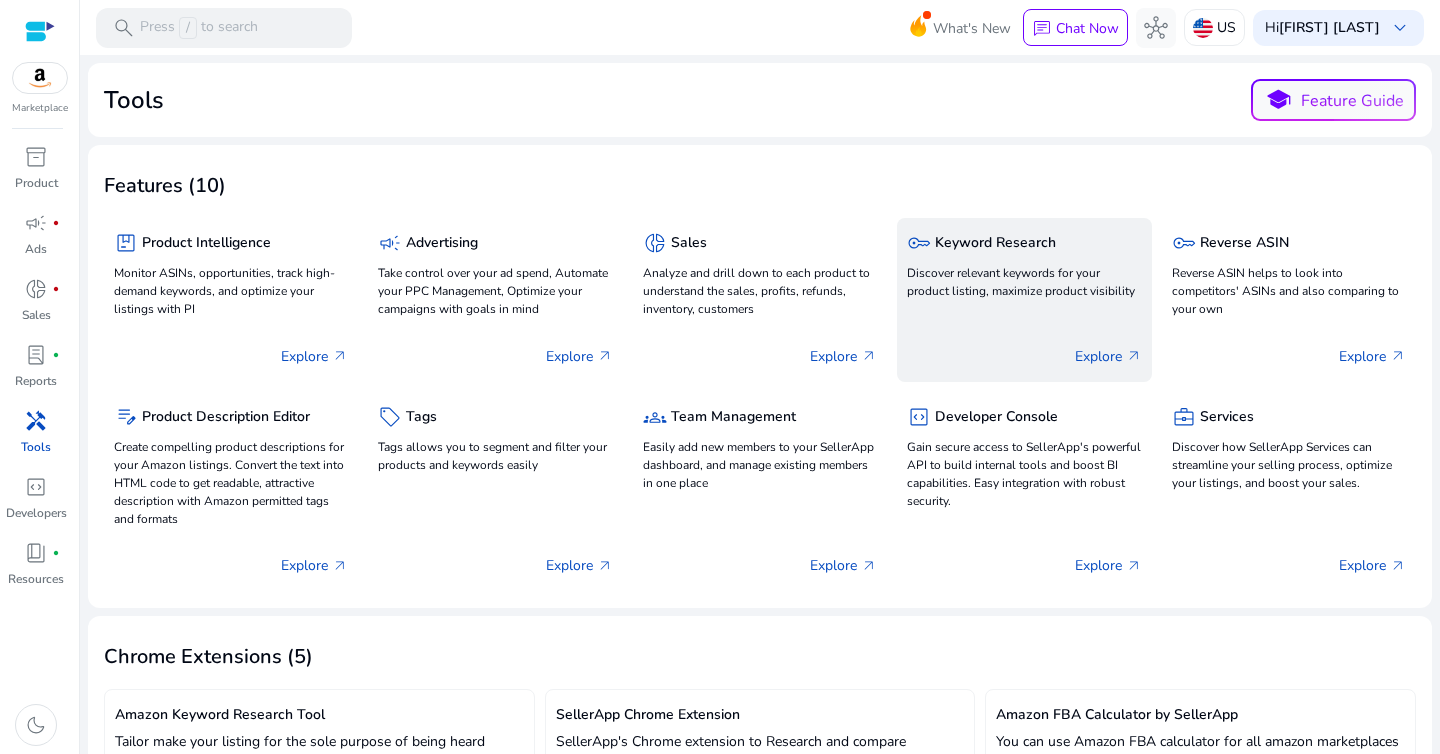 click on "Discover relevant keywords for your product listing, maximize product visibility" 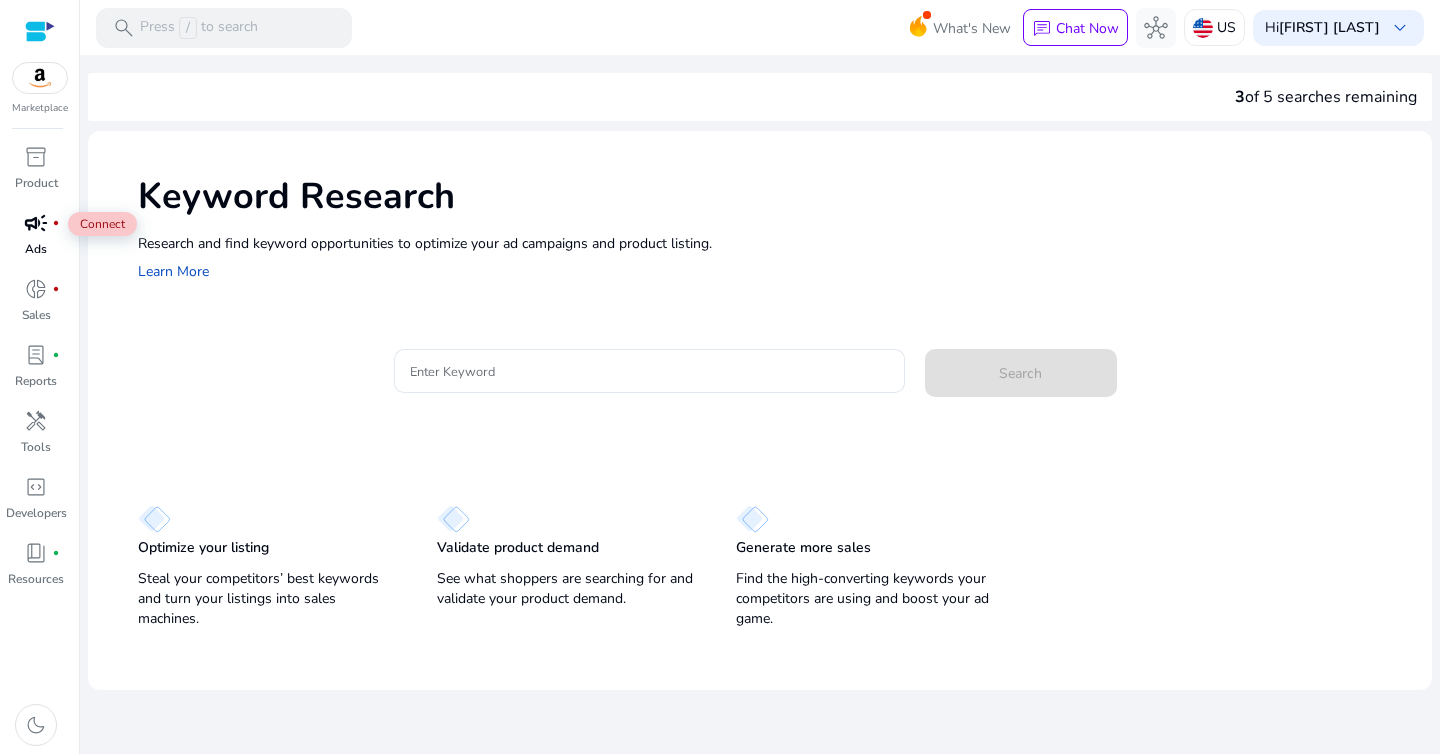 click on "campaign" at bounding box center [36, 223] 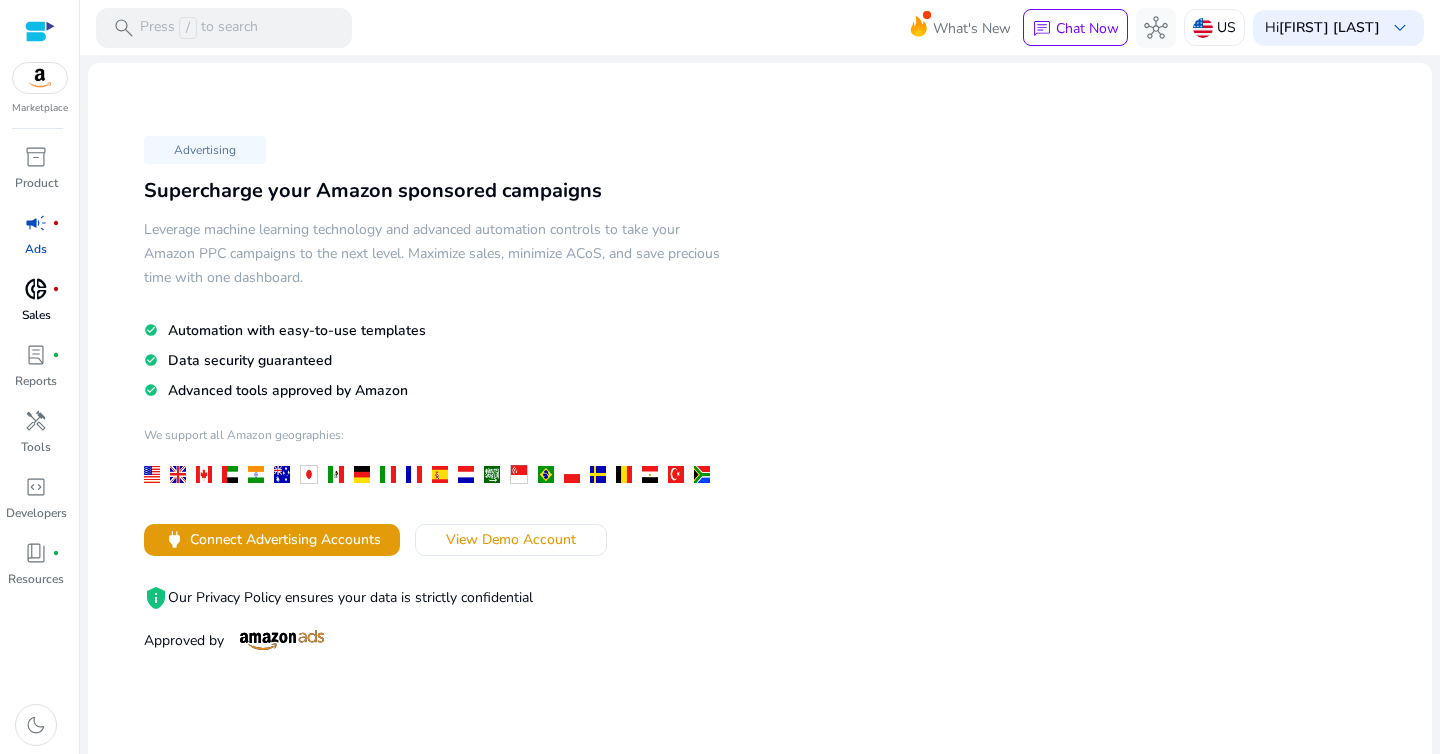 click on "donut_small" at bounding box center (36, 289) 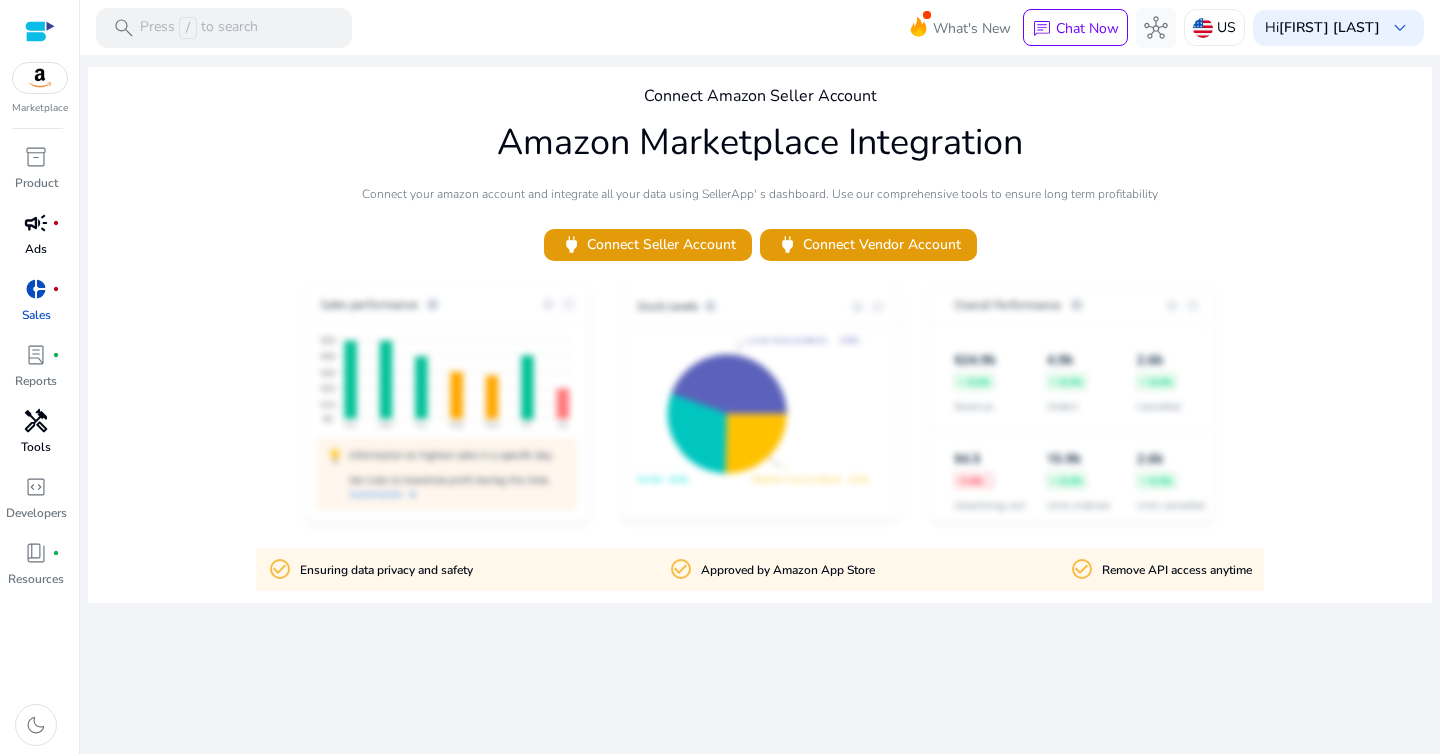 click on "handyman" at bounding box center (36, 421) 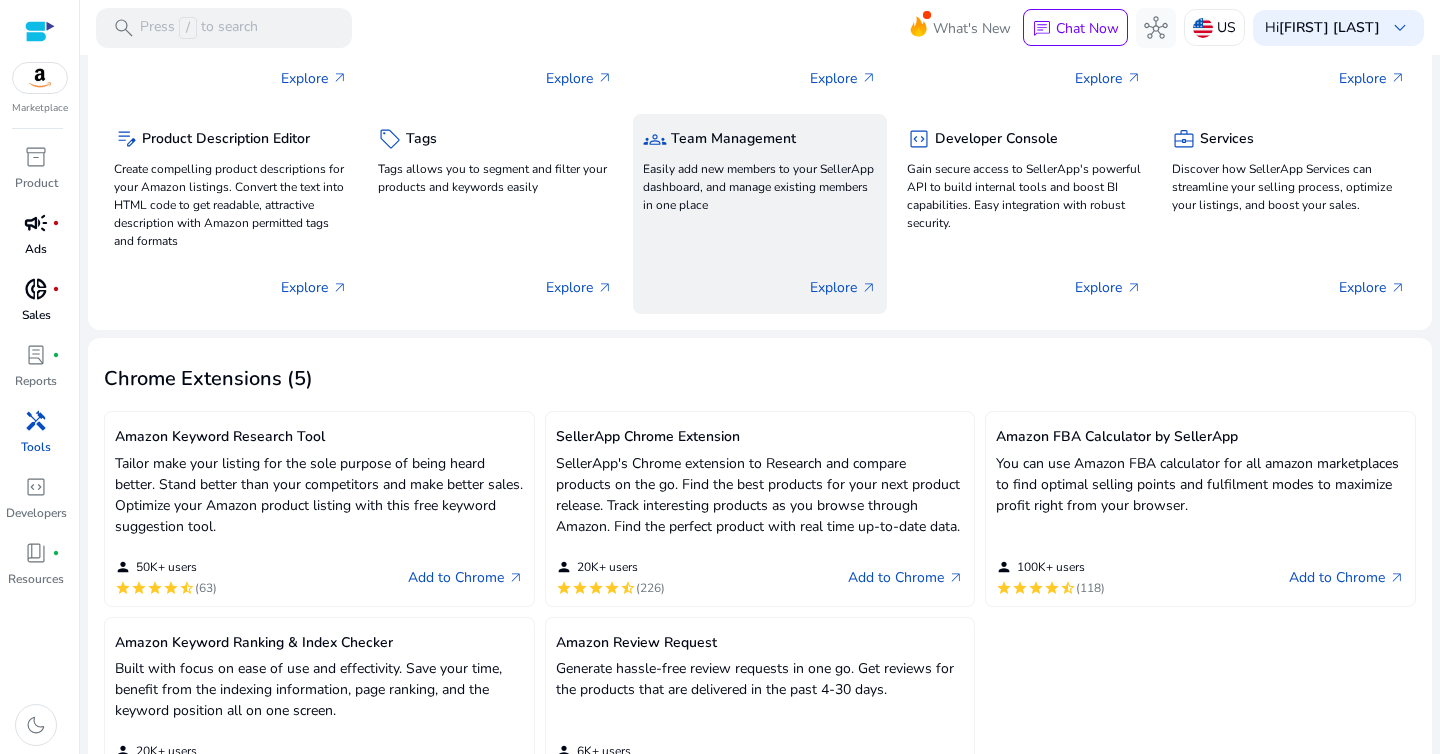 scroll, scrollTop: 0, scrollLeft: 0, axis: both 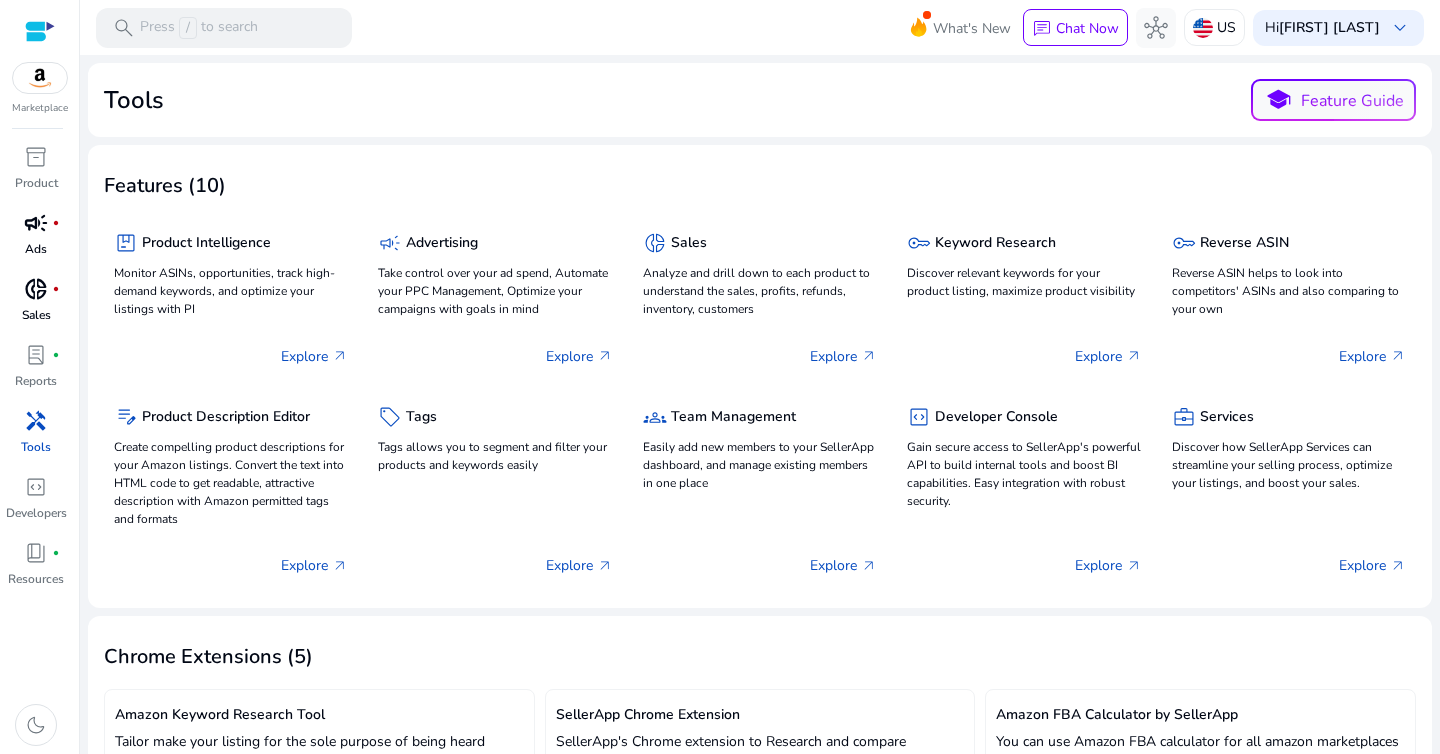 click on "donut_small" at bounding box center (36, 289) 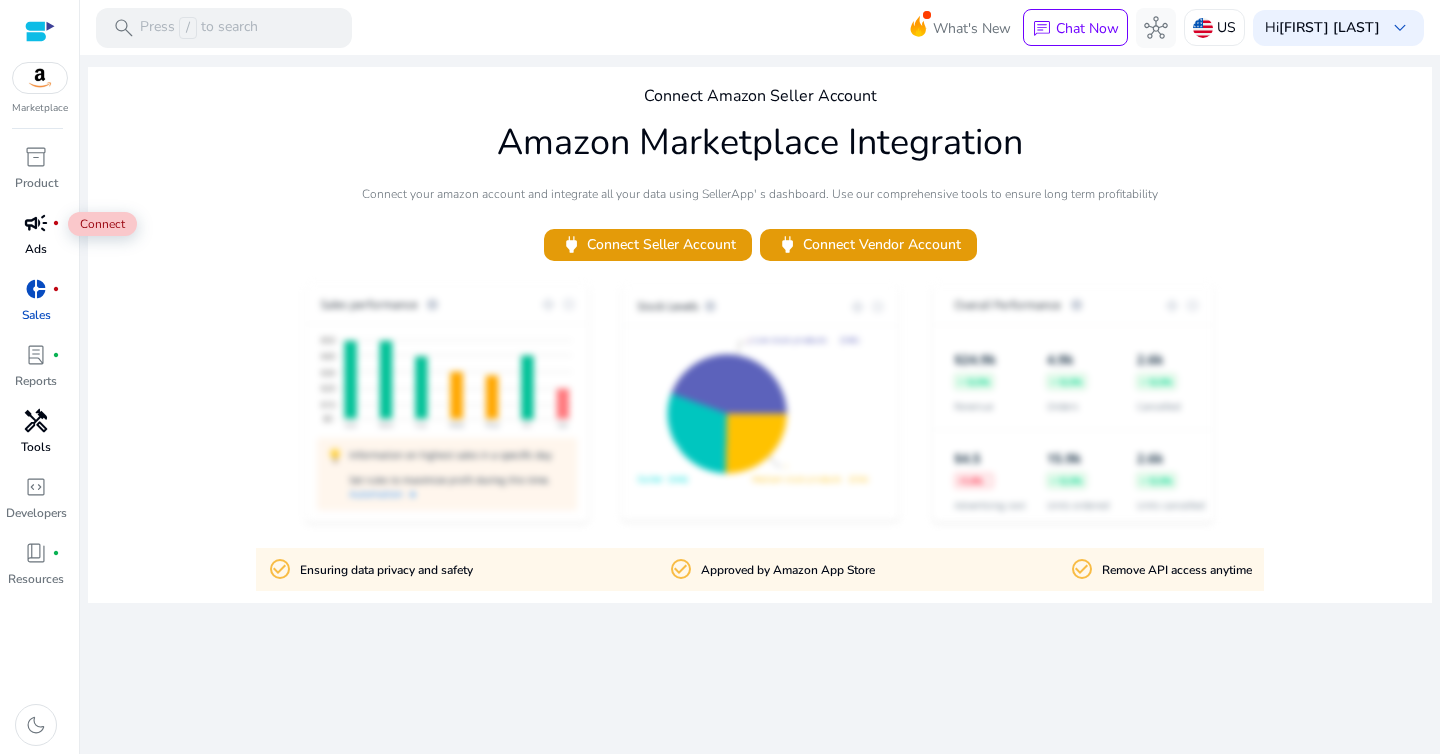 click on "campaign   fiber_manual_record" at bounding box center [36, 223] 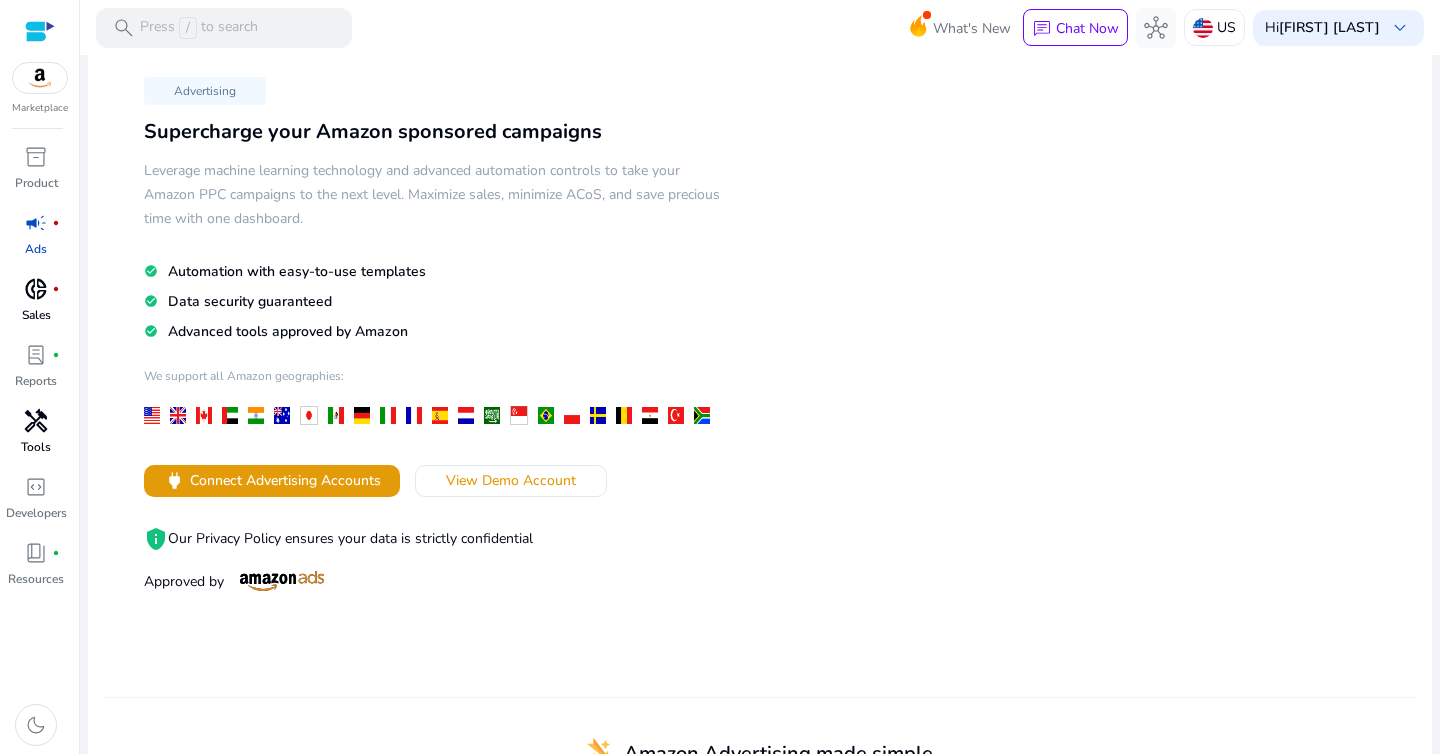 scroll, scrollTop: 76, scrollLeft: 0, axis: vertical 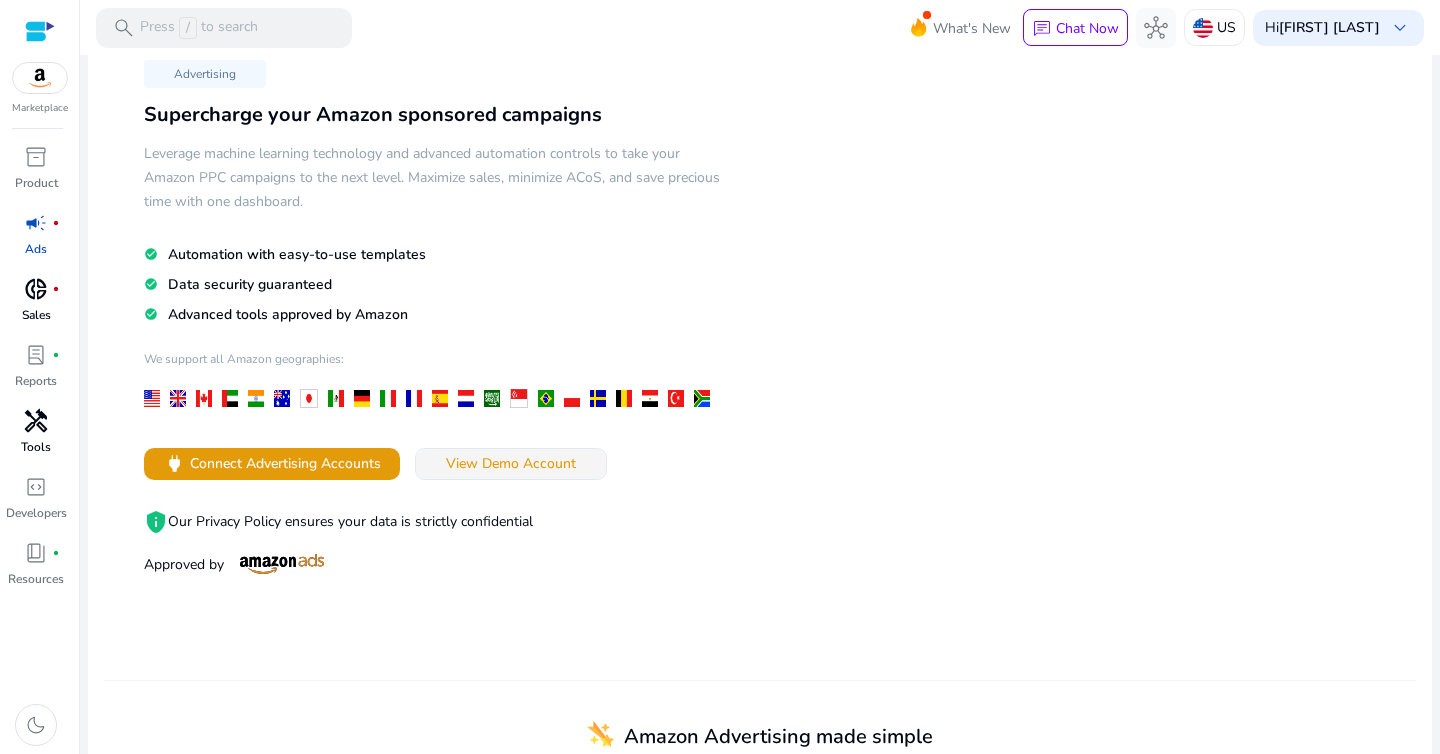 click on "View Demo Account" 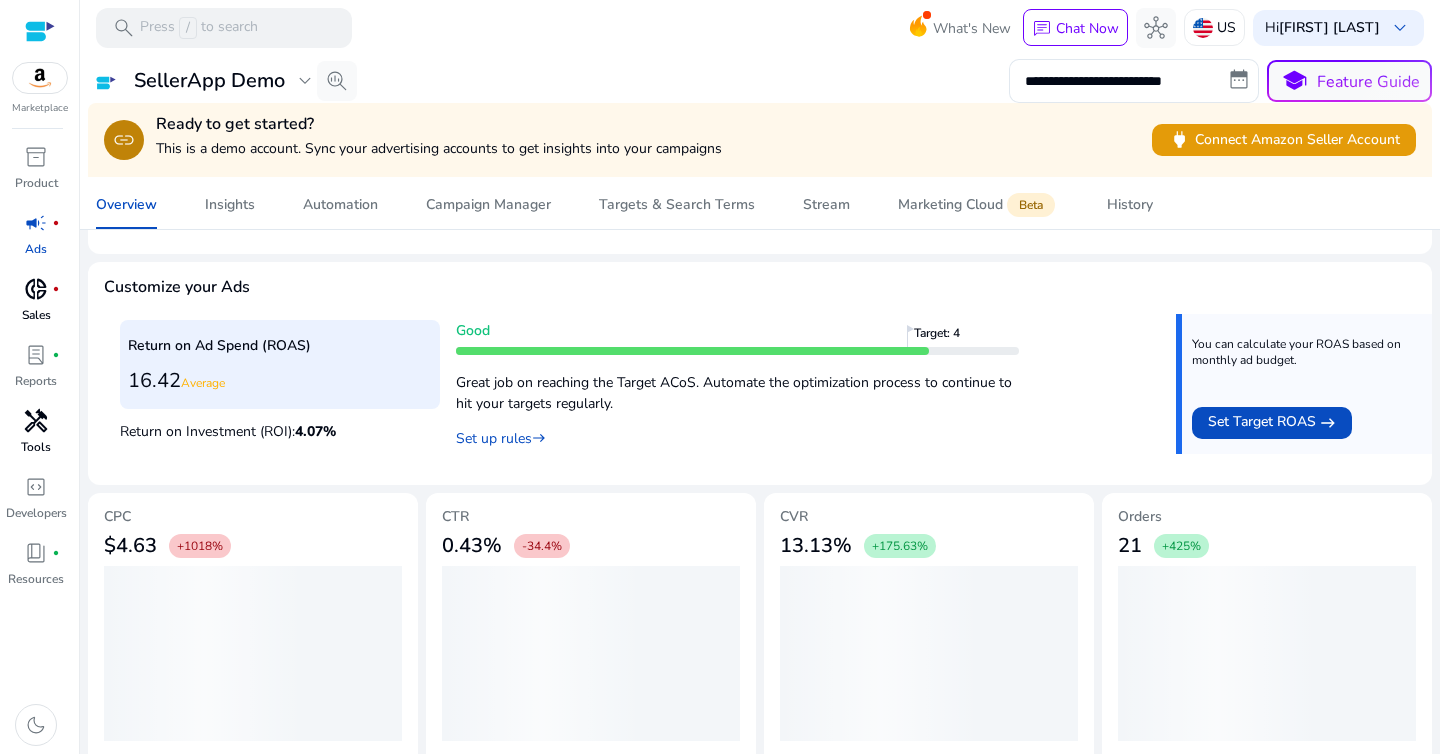 scroll, scrollTop: 257, scrollLeft: 0, axis: vertical 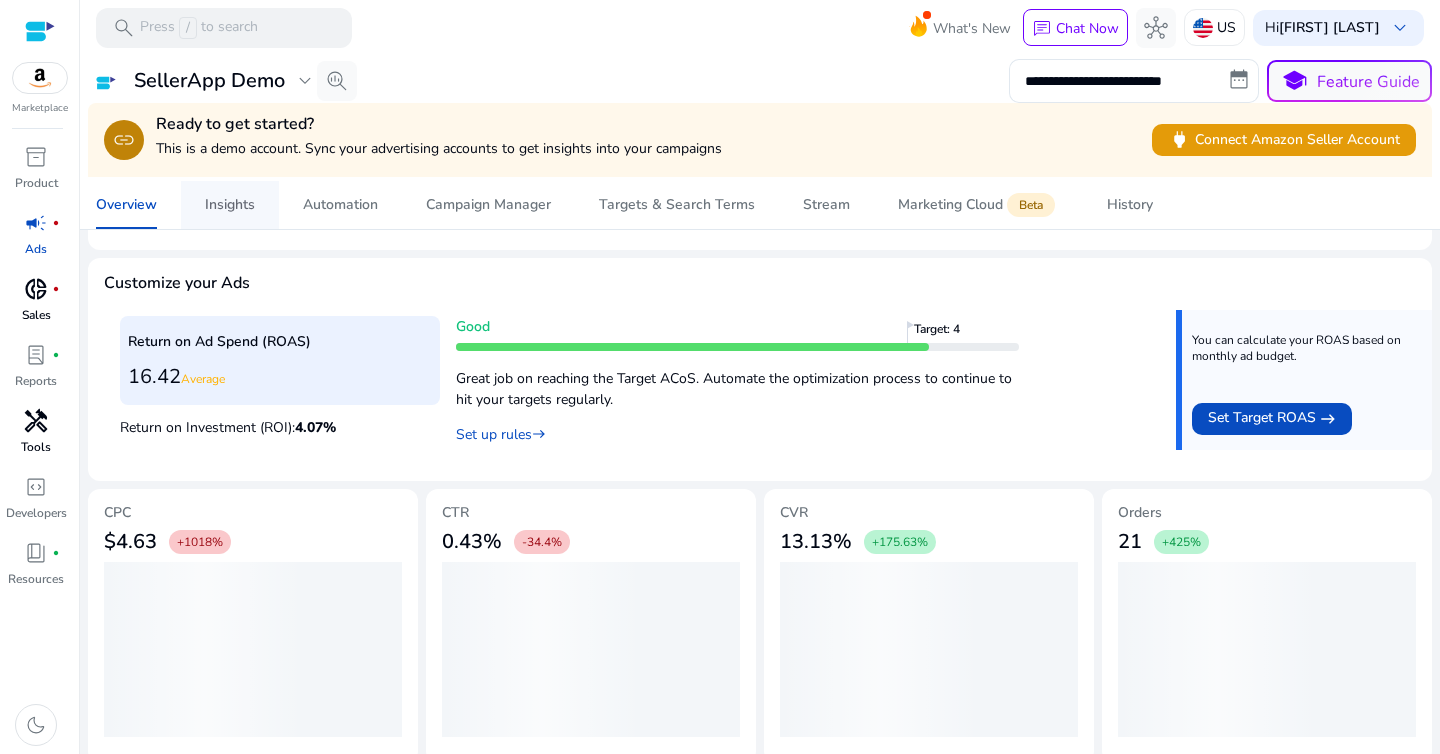 click on "Insights" at bounding box center [230, 205] 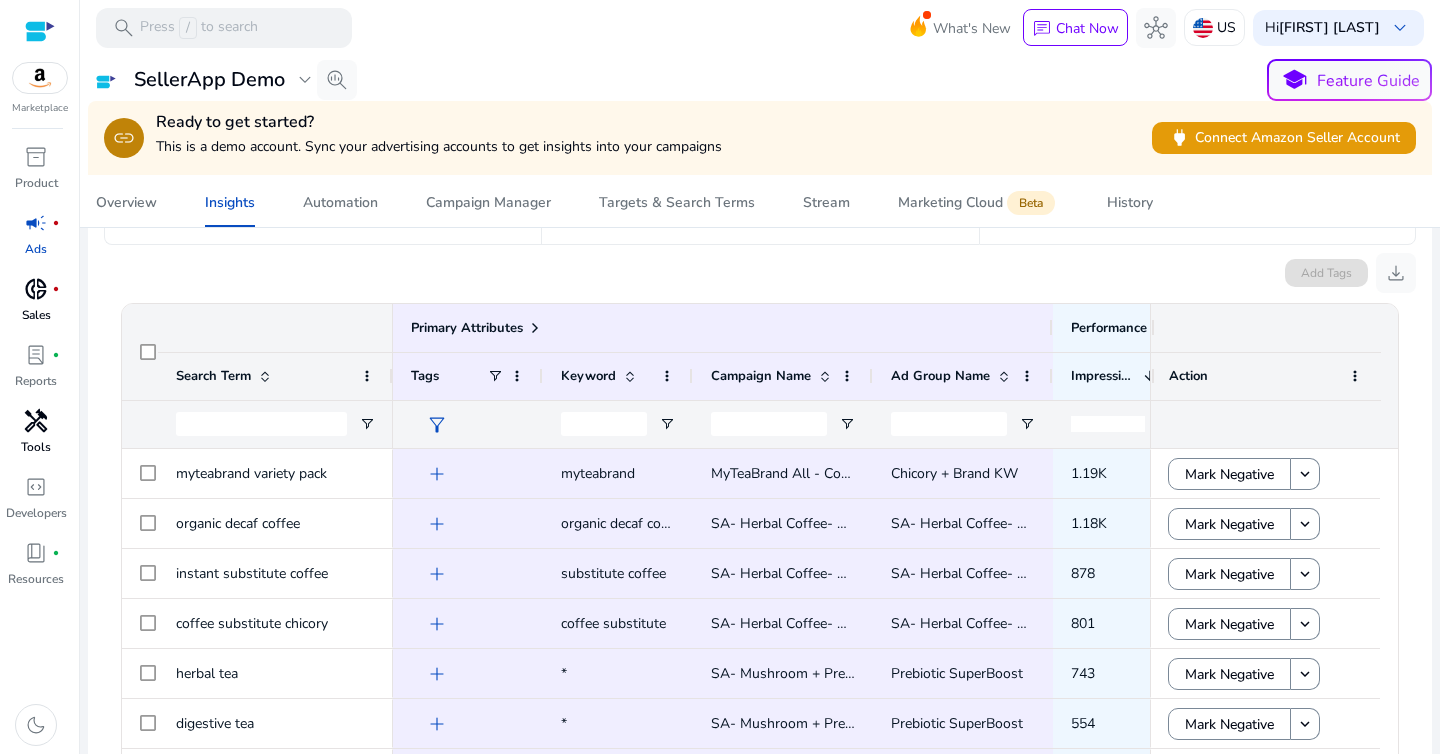 scroll, scrollTop: 293, scrollLeft: 0, axis: vertical 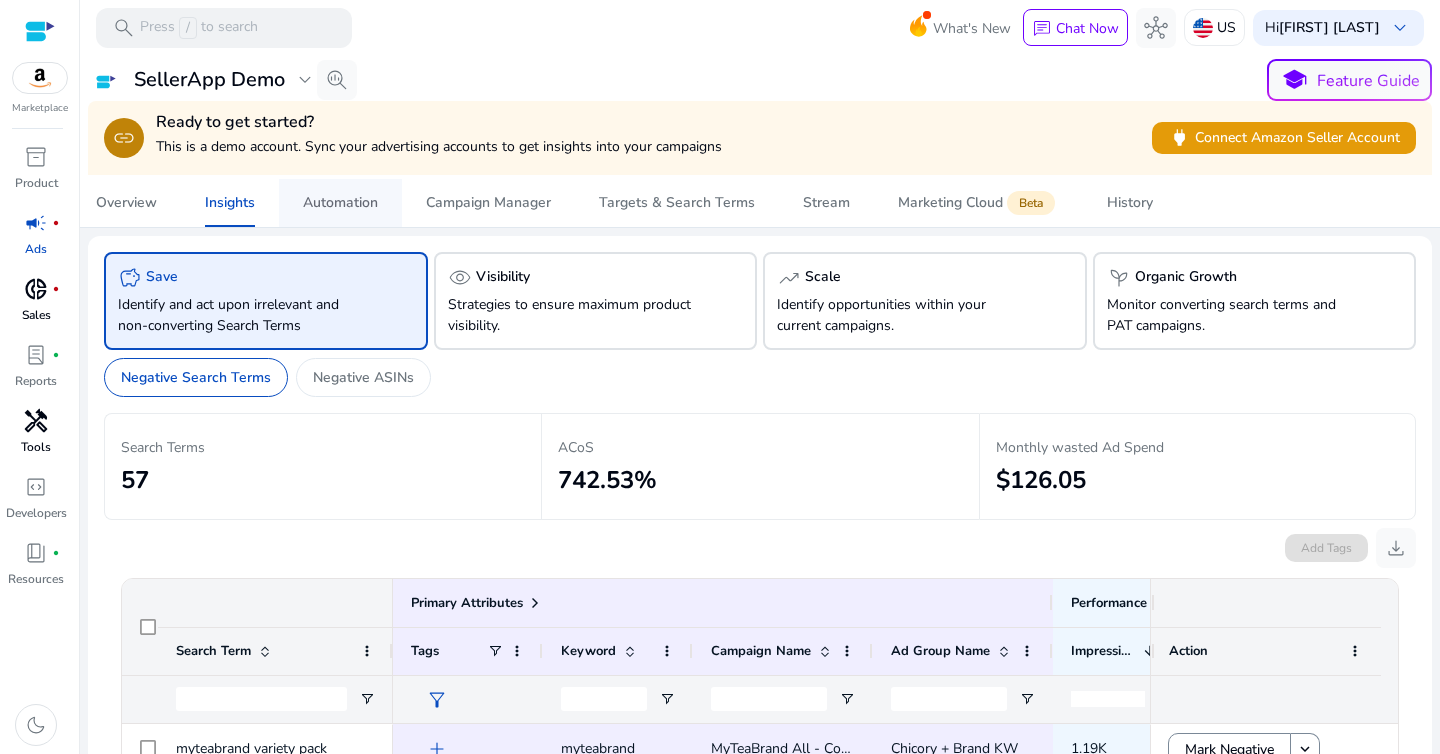 click on "Automation" at bounding box center [340, 203] 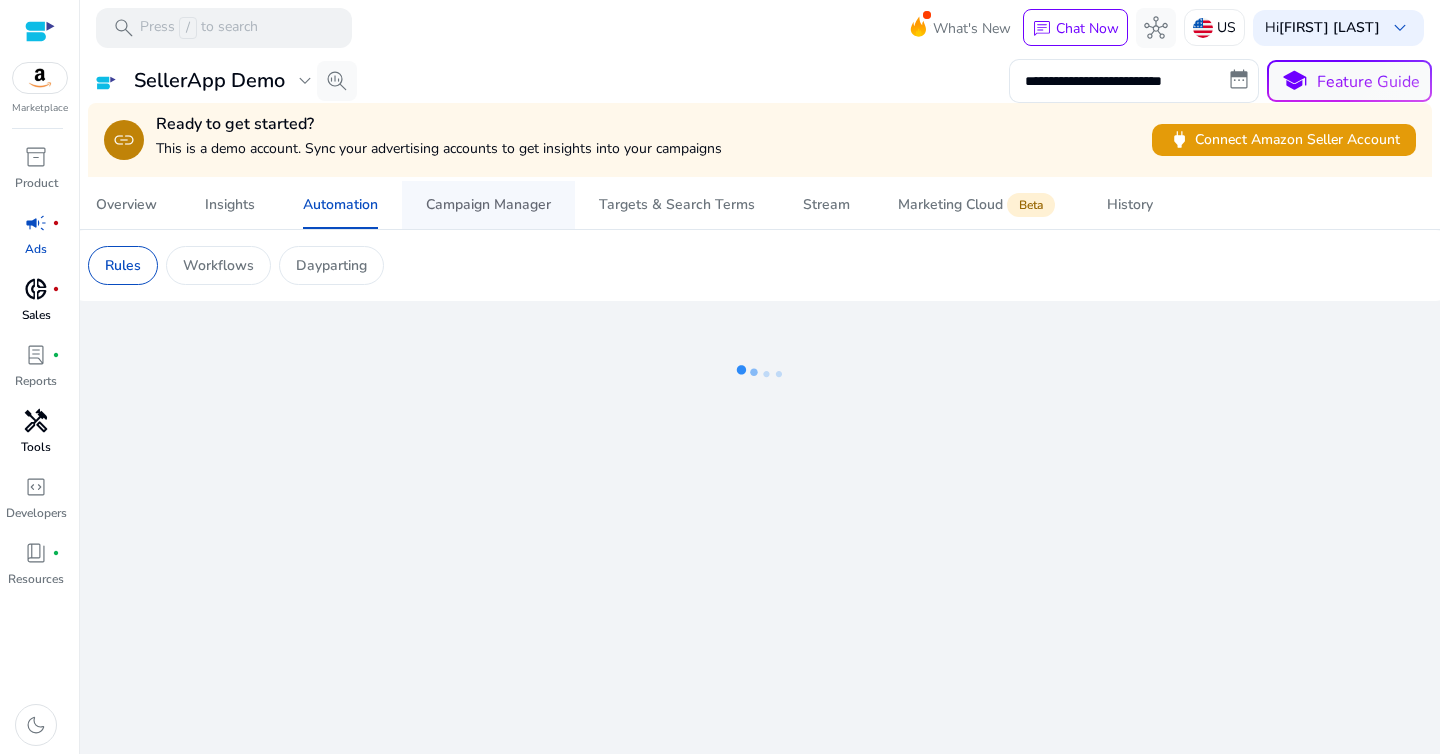 click on "Campaign Manager" at bounding box center (488, 205) 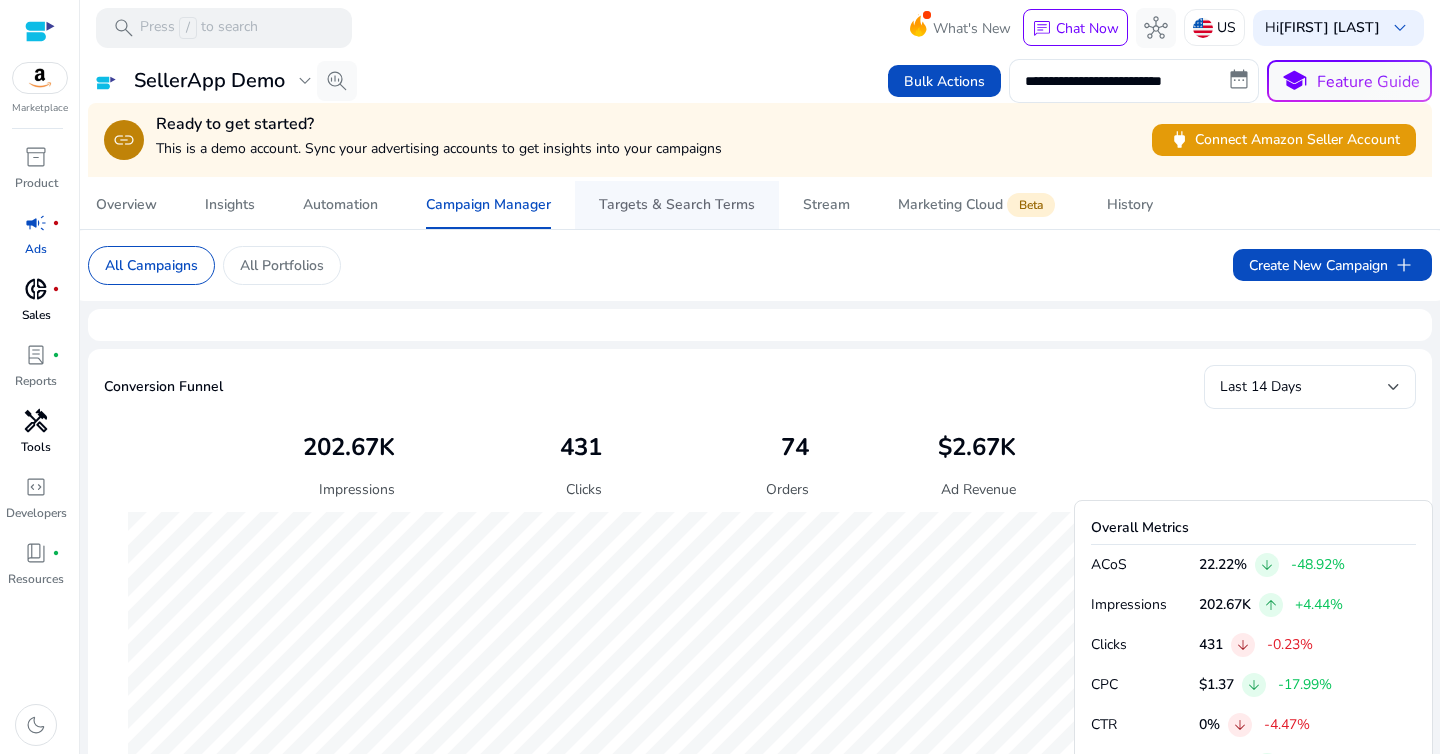 click on "Targets & Search Terms" at bounding box center [677, 205] 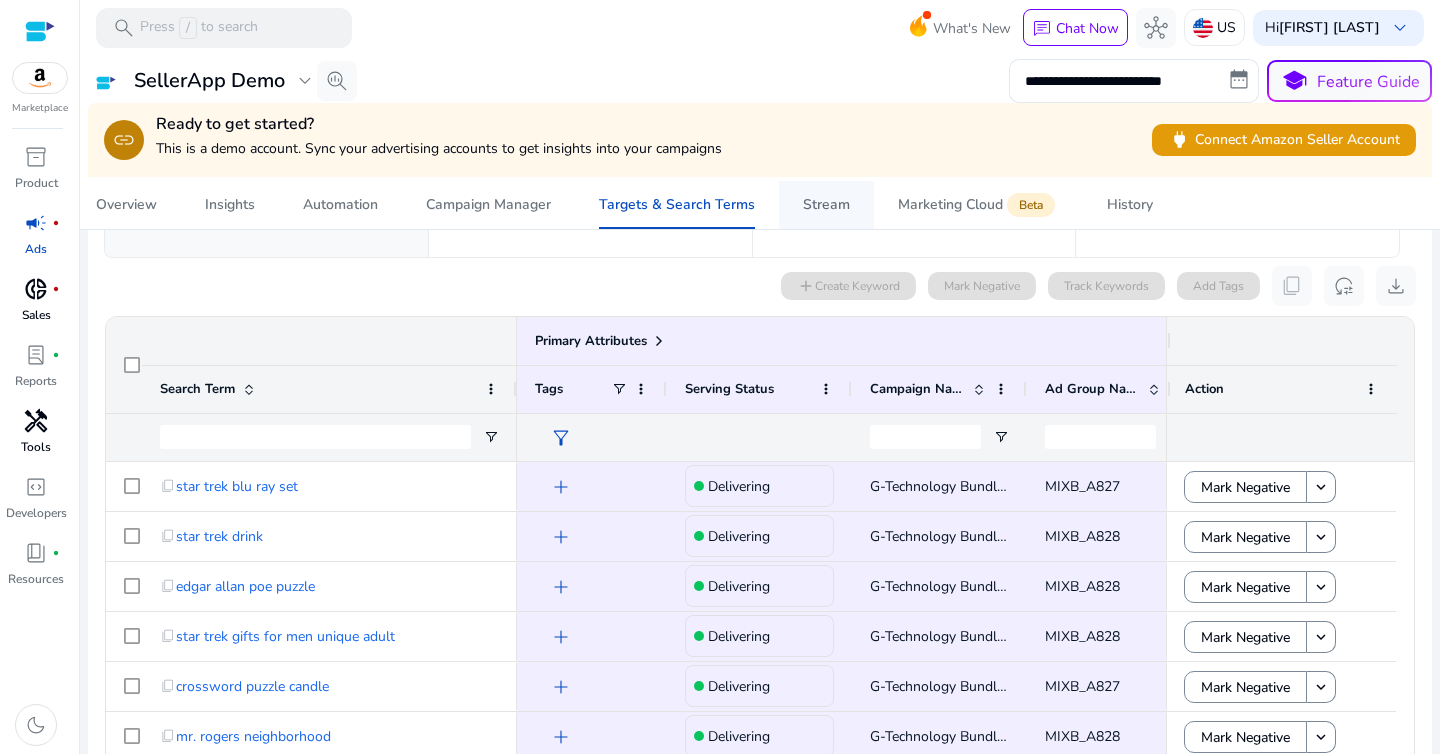 click on "Stream" at bounding box center [826, 205] 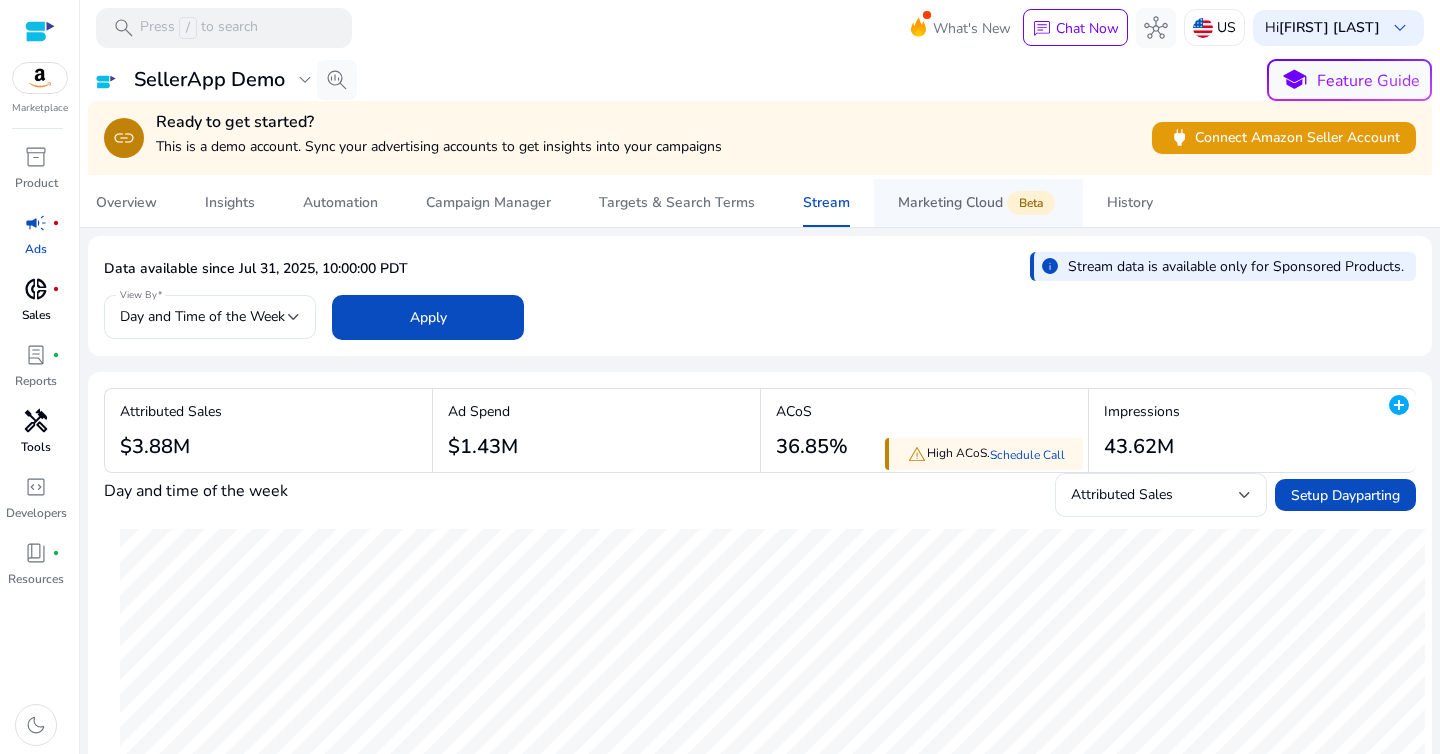 click on "Marketing Cloud  Beta" at bounding box center [978, 203] 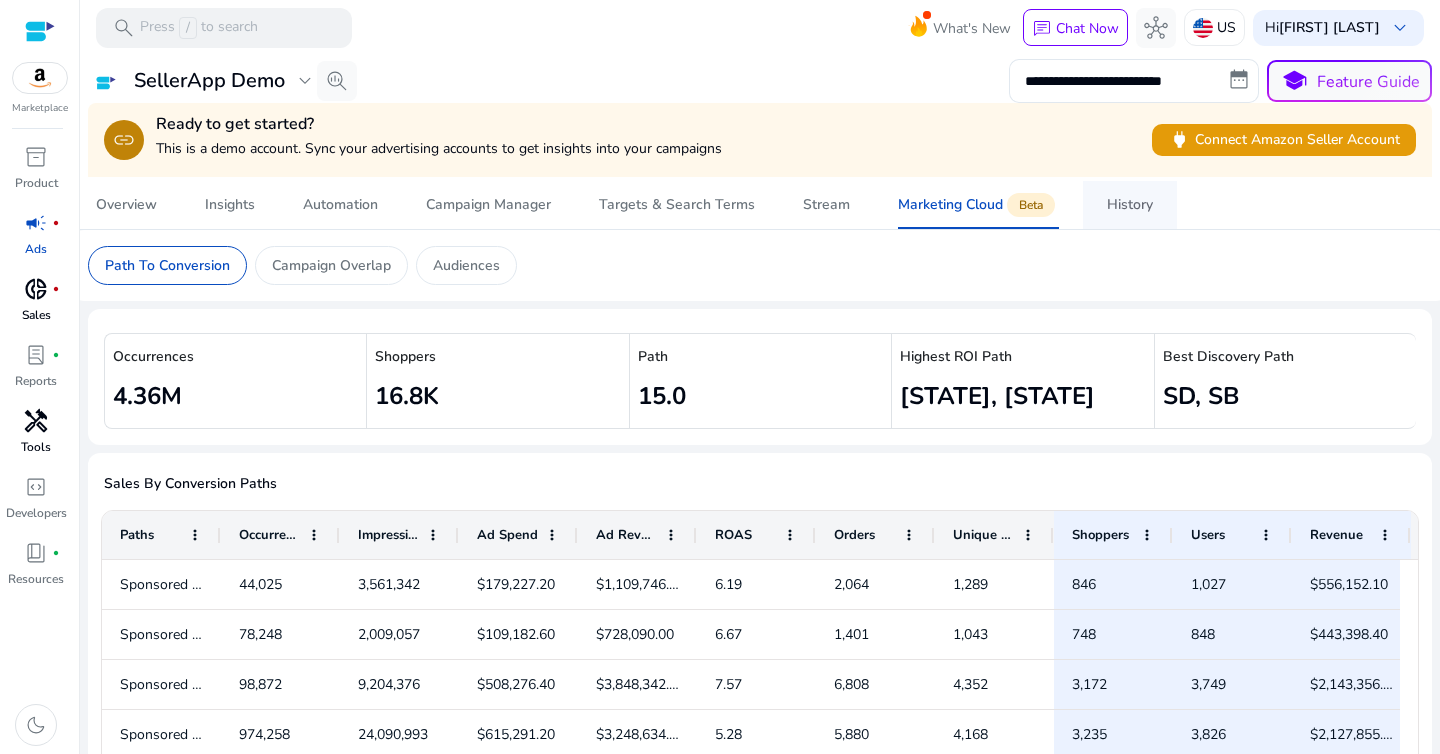 click on "History" at bounding box center (1130, 205) 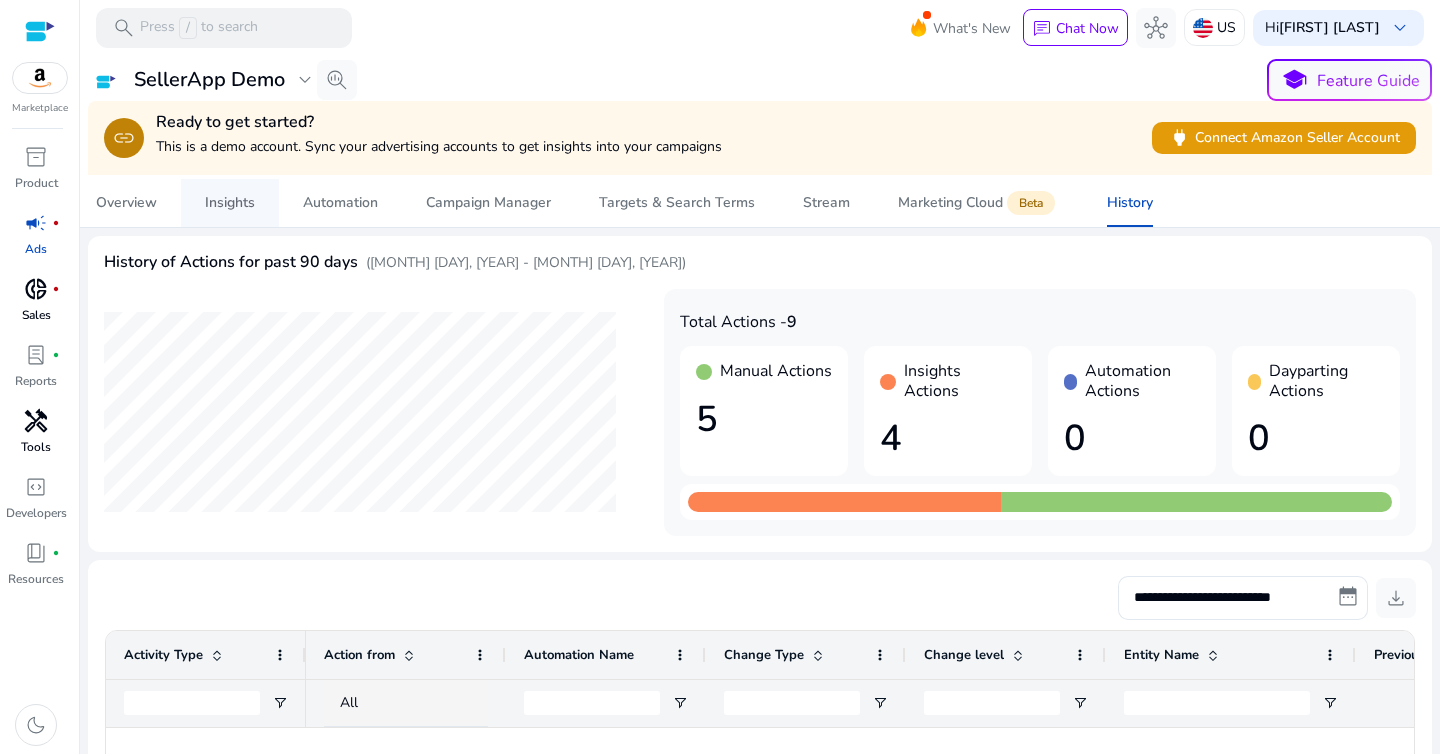 click on "Insights" at bounding box center (230, 203) 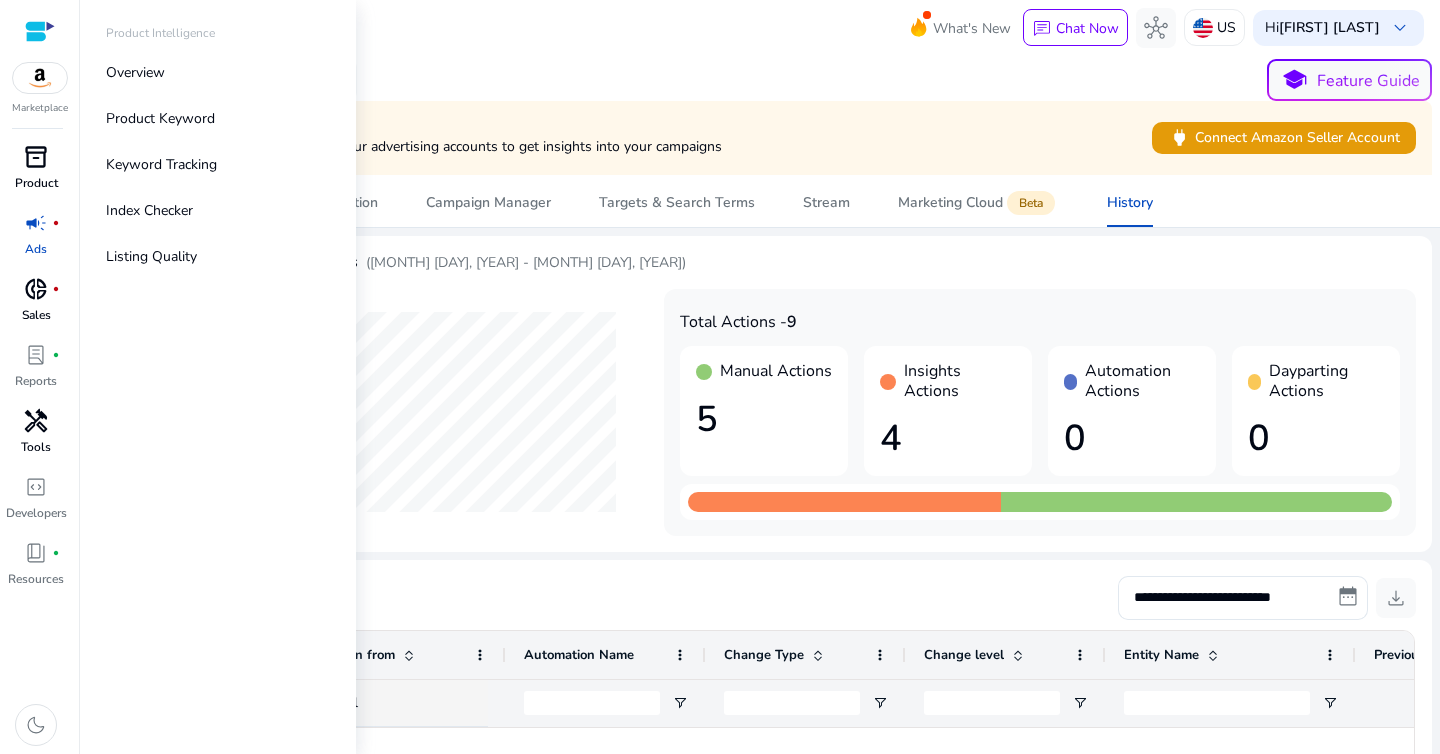 click on "inventory_2" at bounding box center (36, 157) 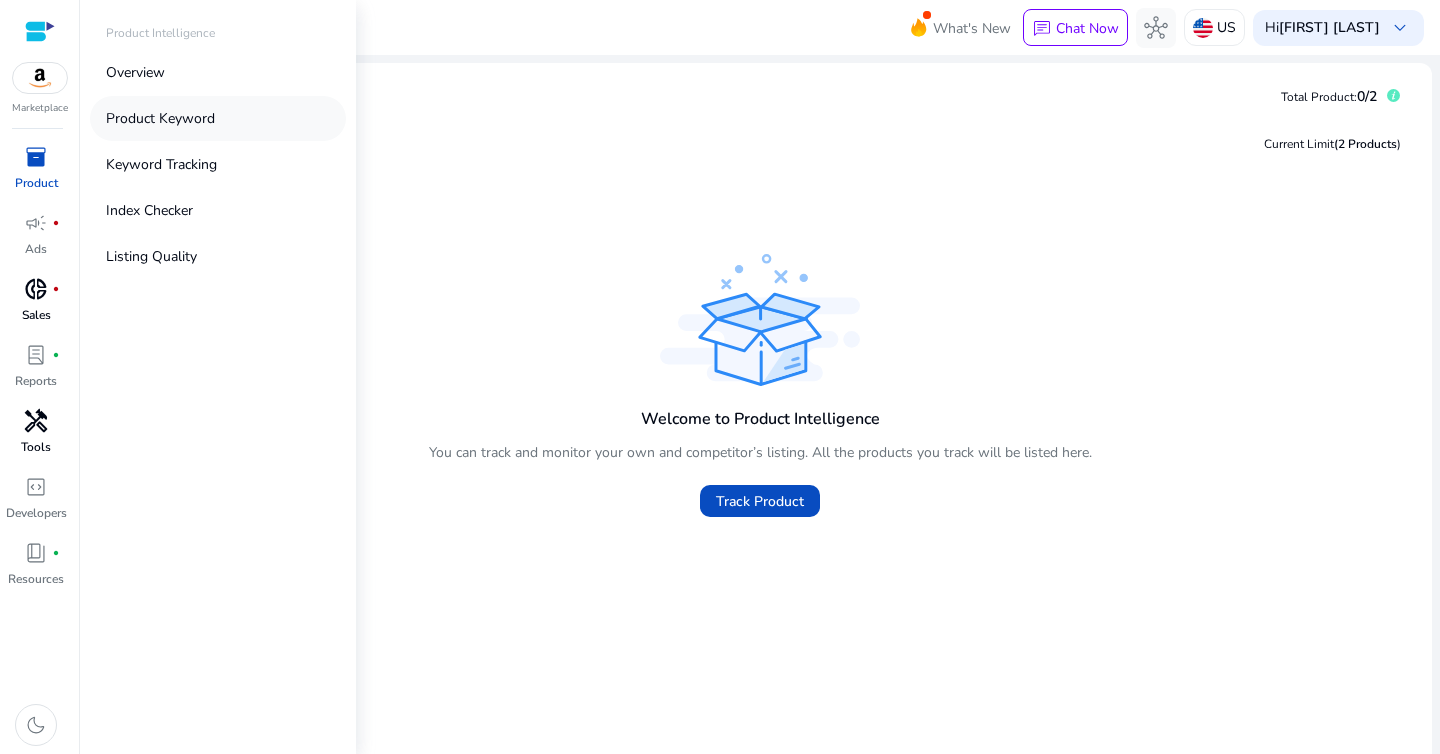 click on "Product Keyword" at bounding box center (160, 118) 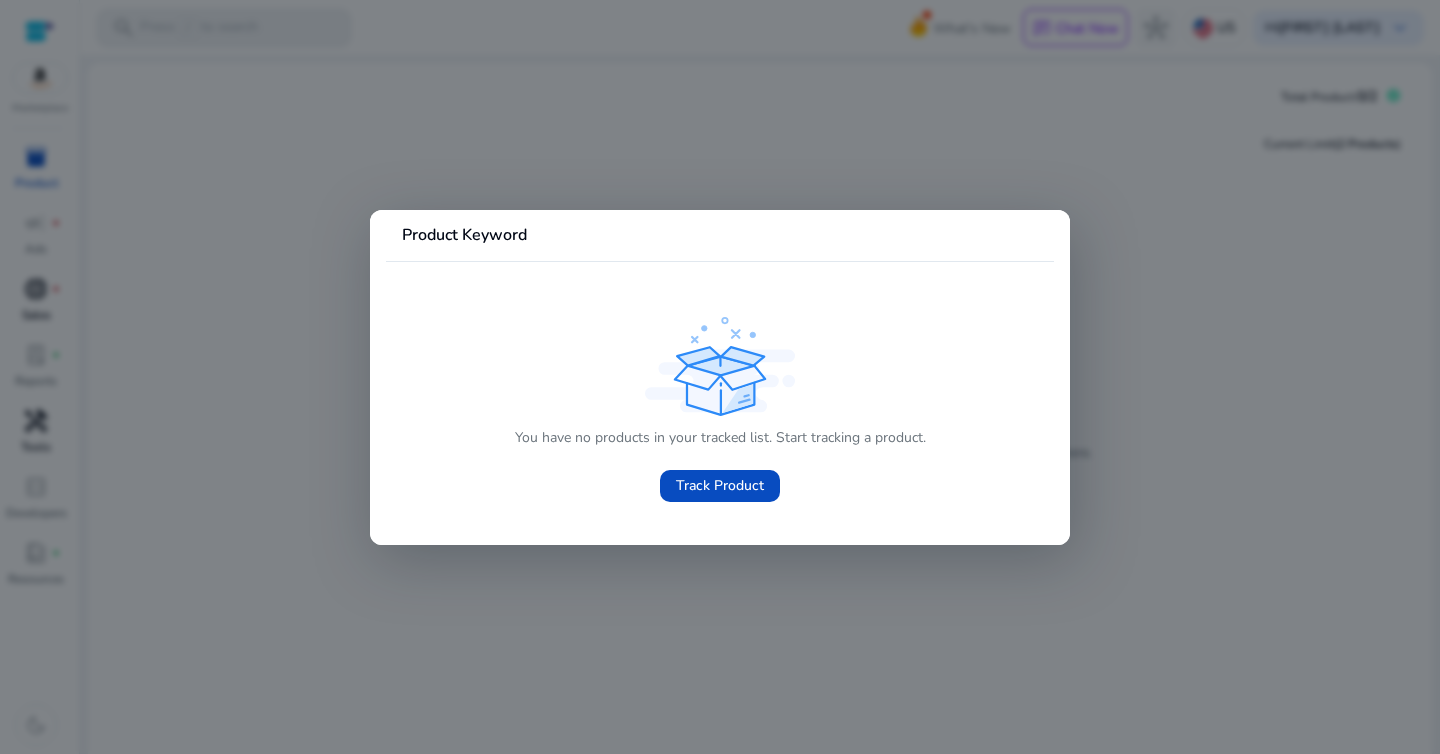 click at bounding box center (720, 377) 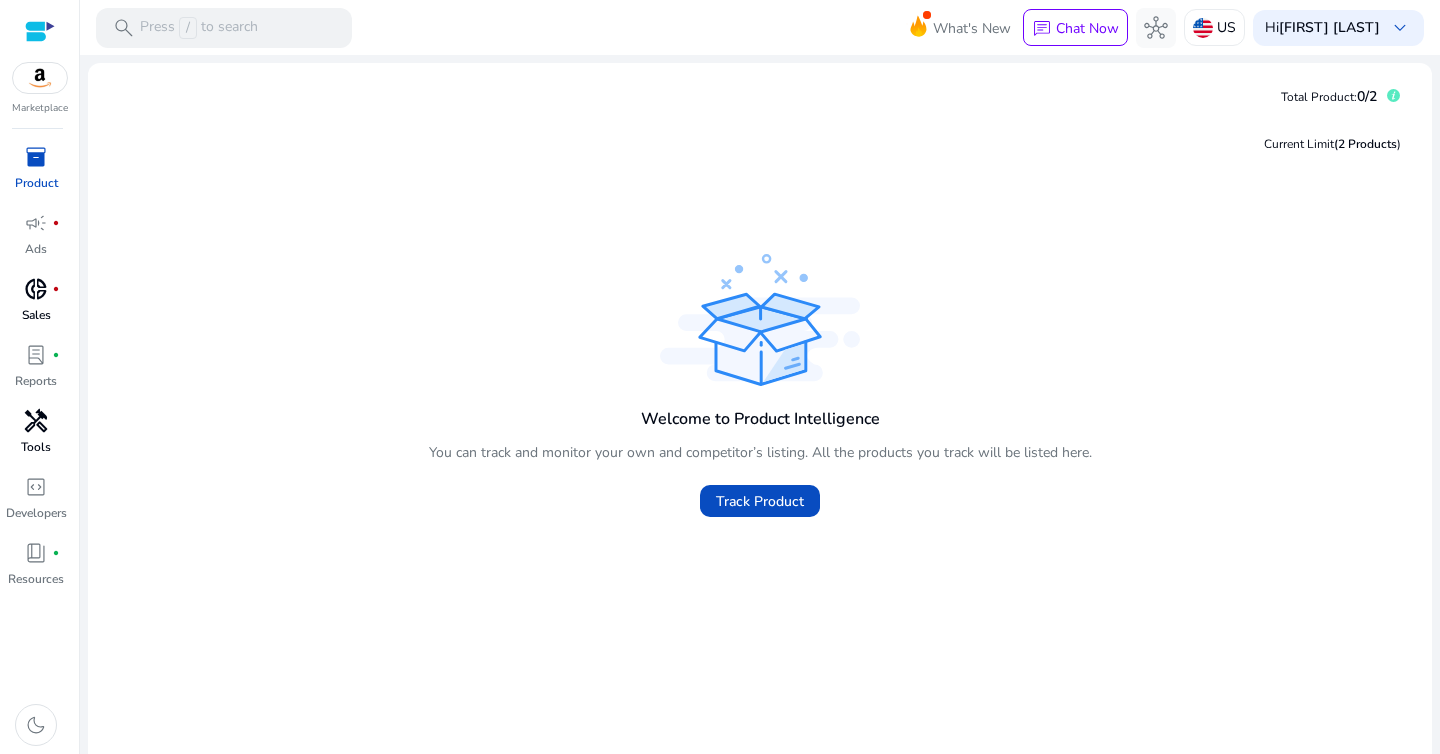 click on "handyman" at bounding box center (36, 421) 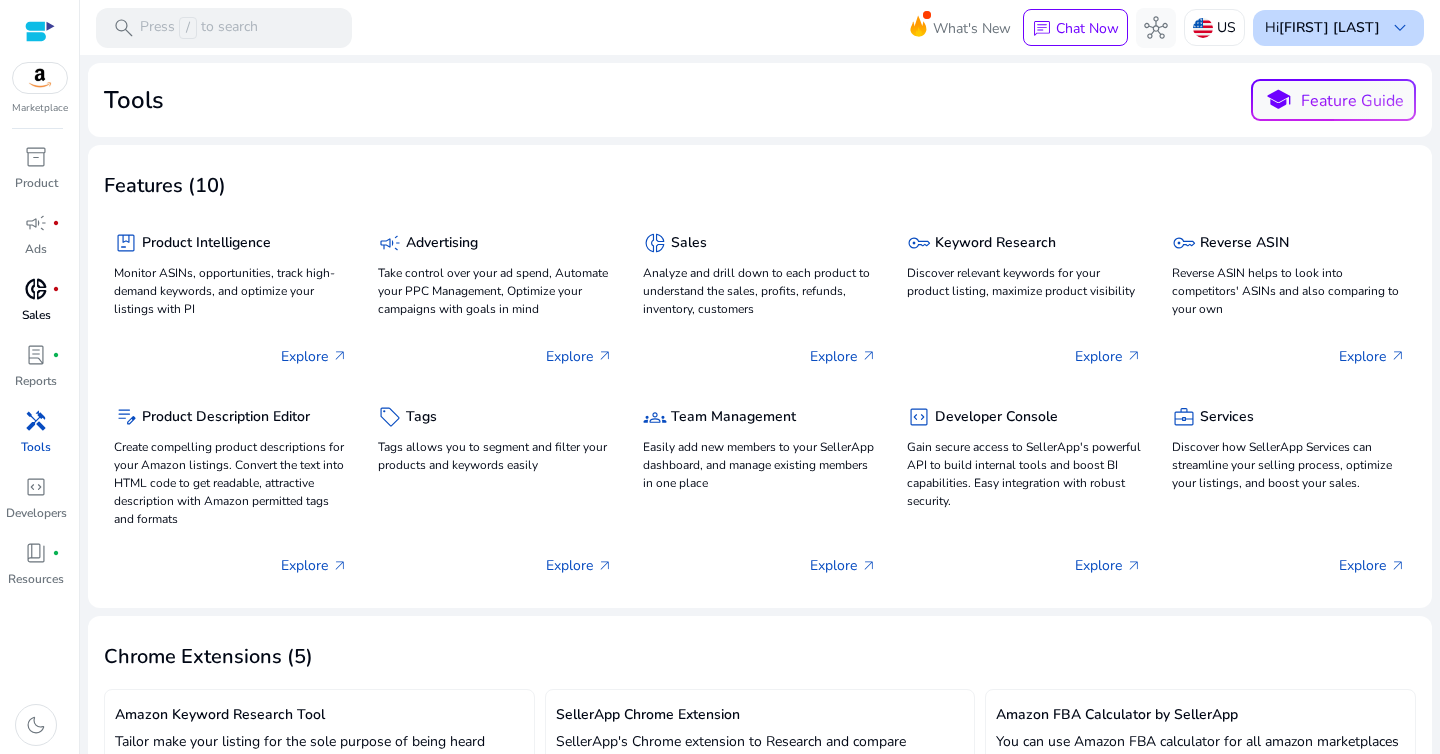 click on "[FIRST] [LAST]" at bounding box center (1329, 27) 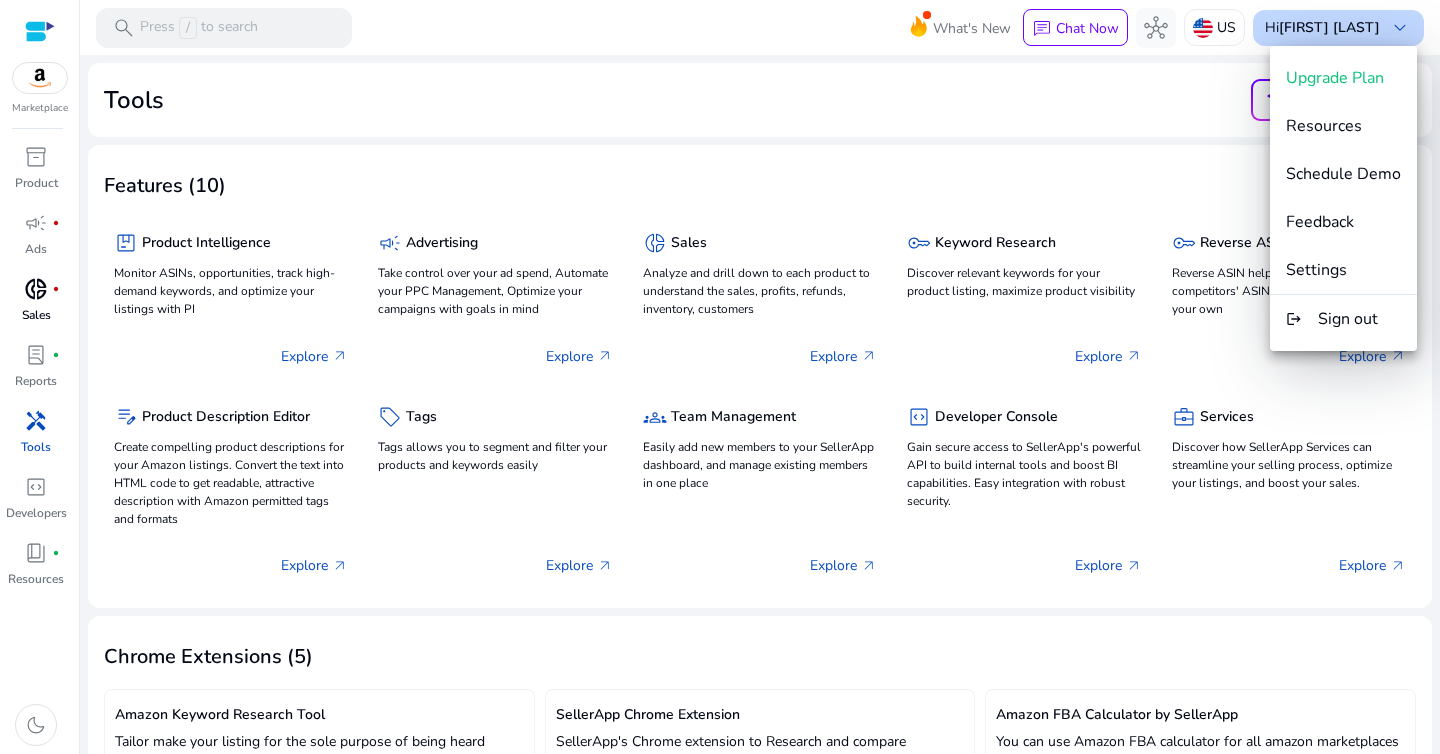 click at bounding box center (720, 377) 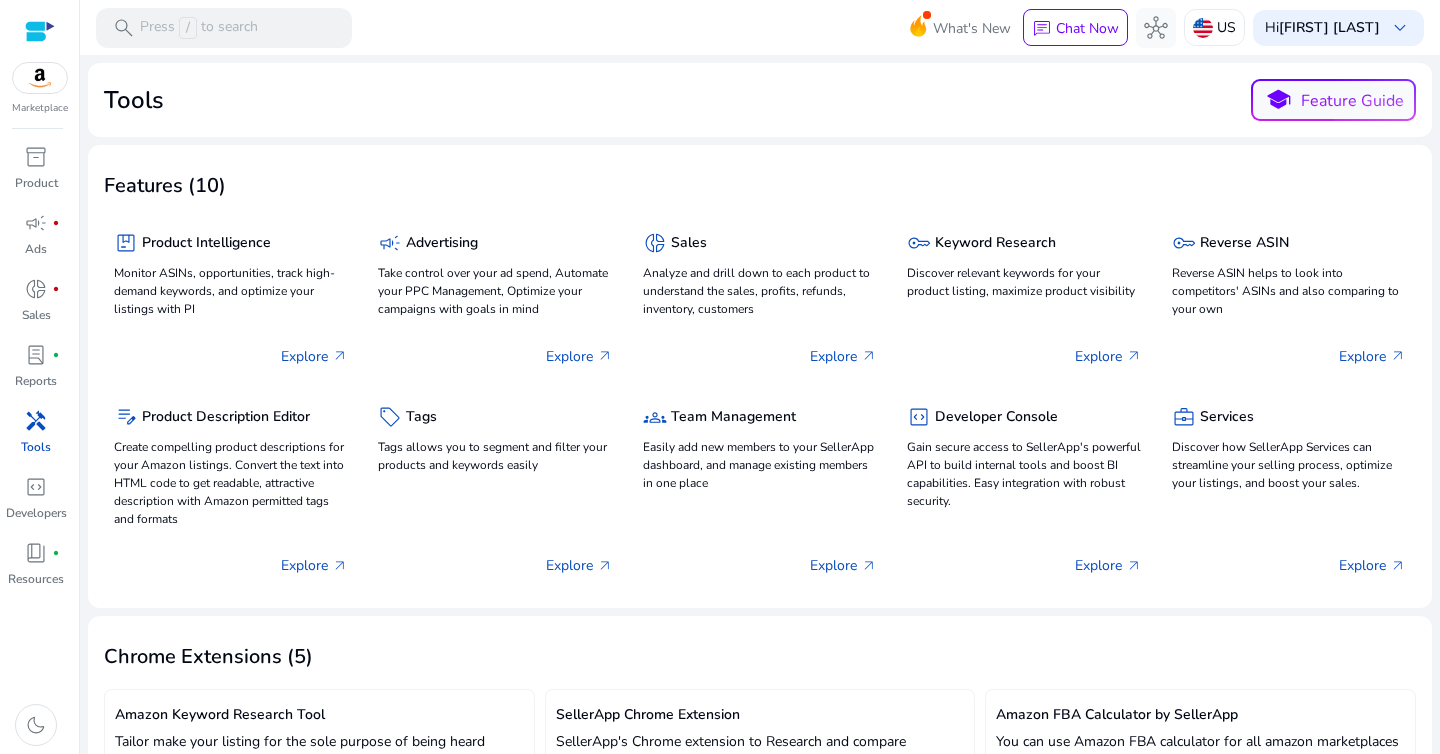 scroll, scrollTop: 0, scrollLeft: 0, axis: both 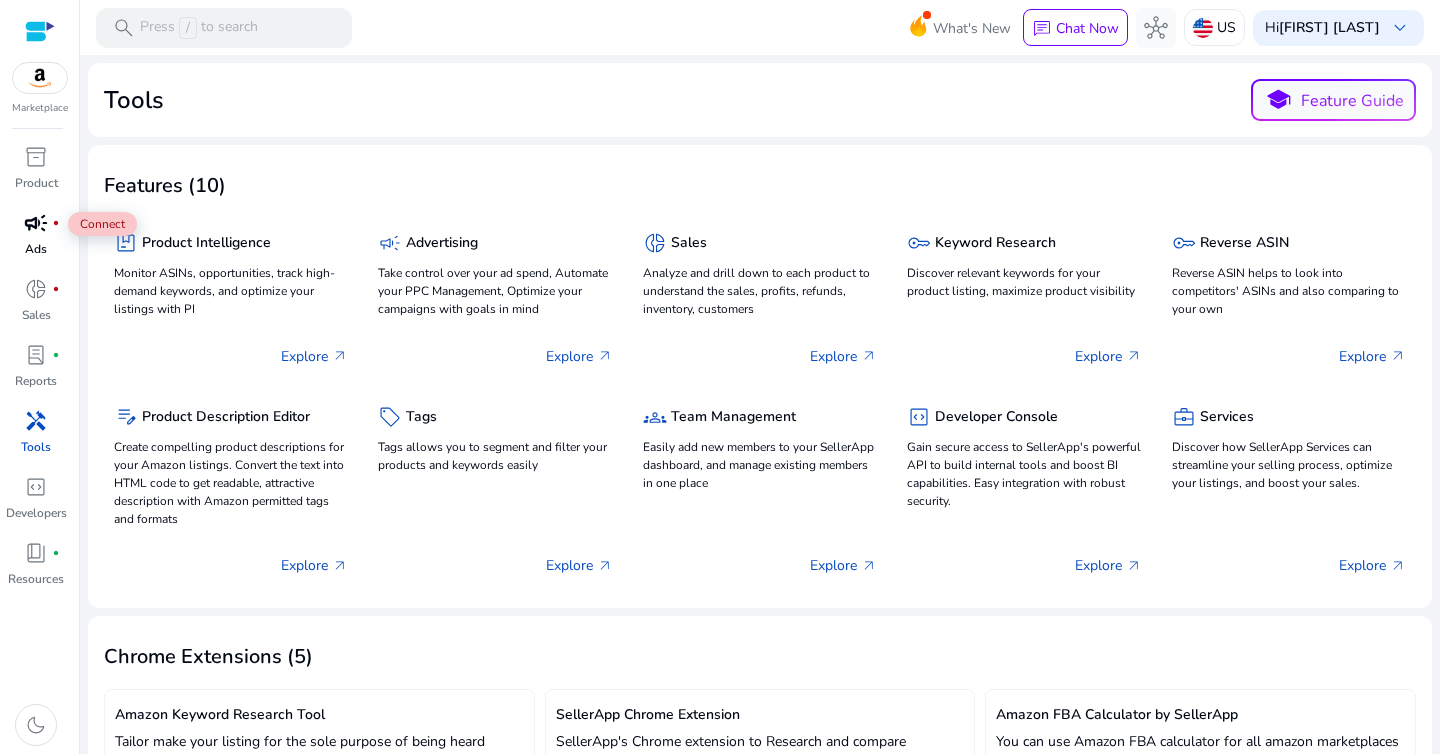 click on "campaign" at bounding box center (36, 223) 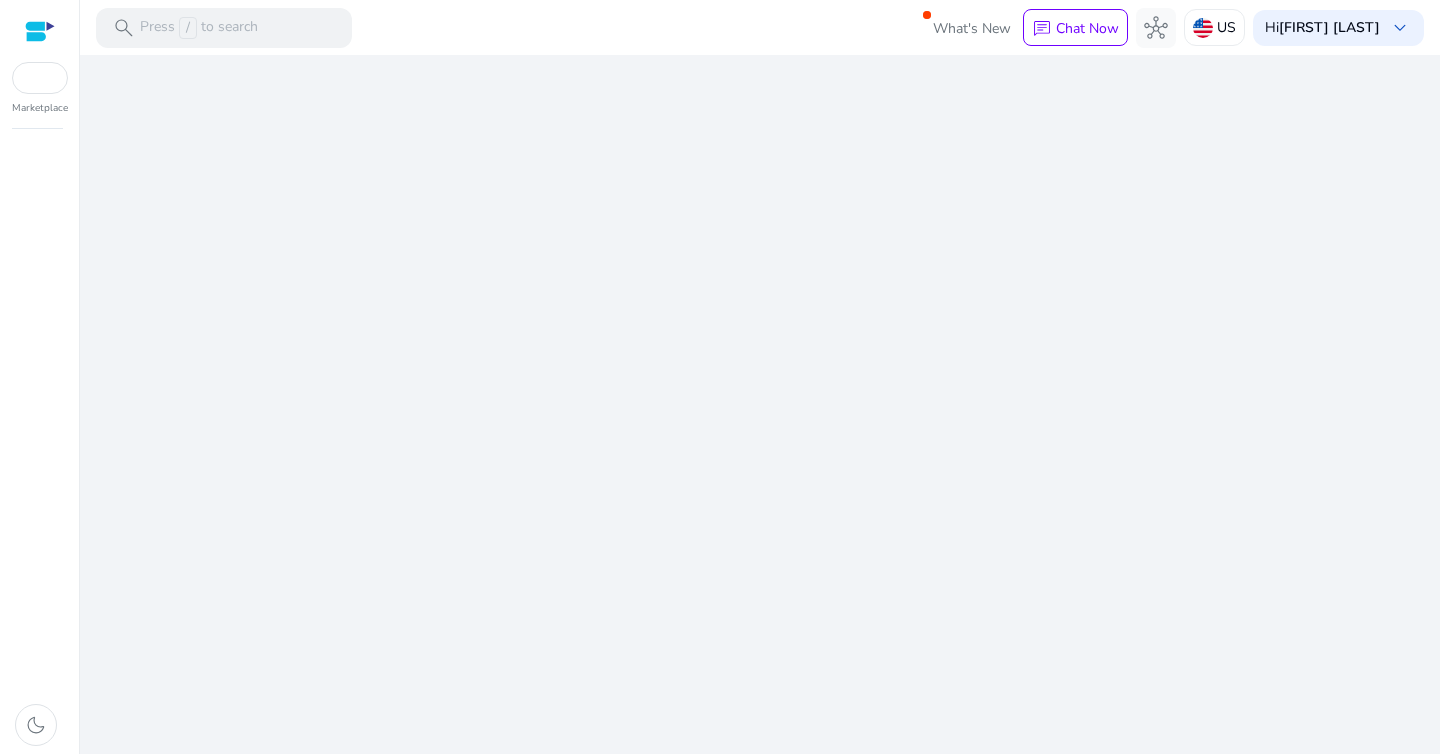 scroll, scrollTop: 0, scrollLeft: 0, axis: both 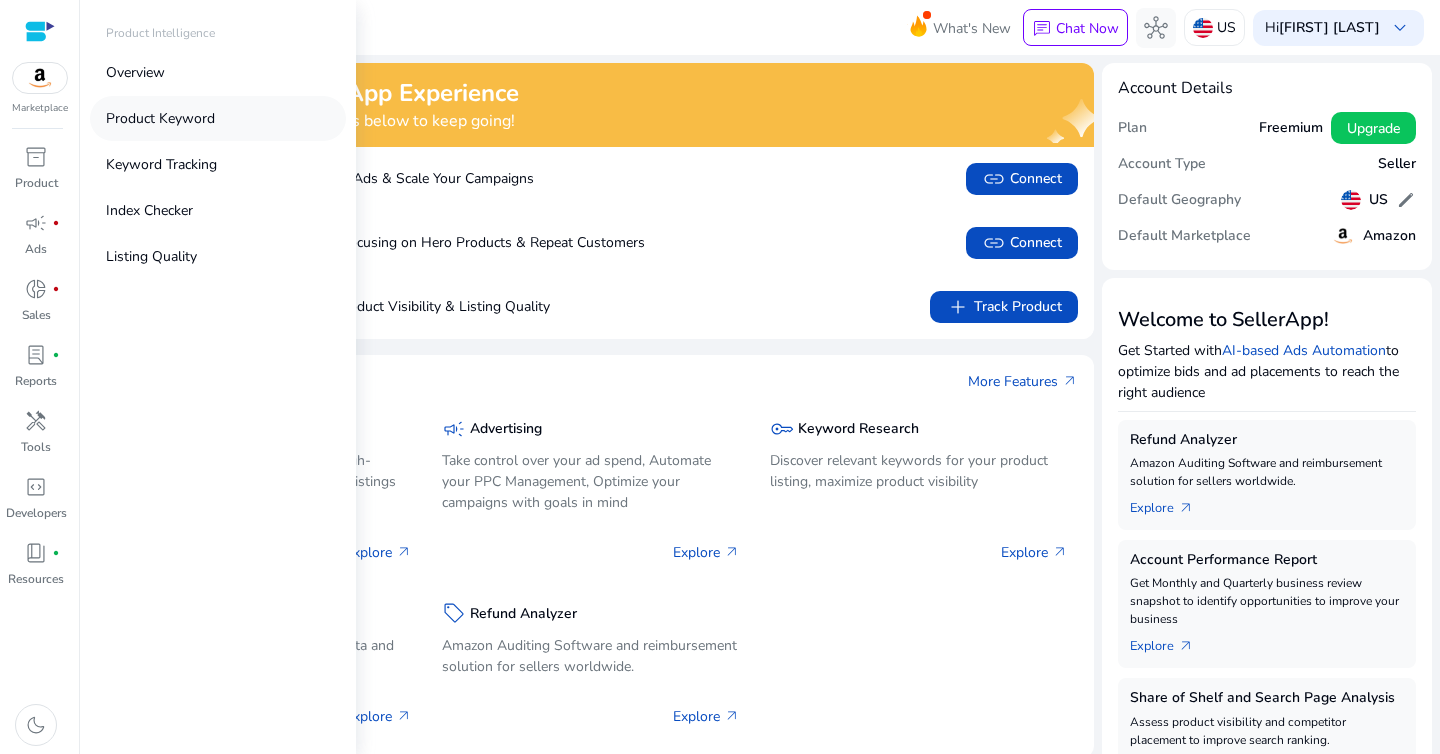 click on "Product Keyword" at bounding box center [160, 118] 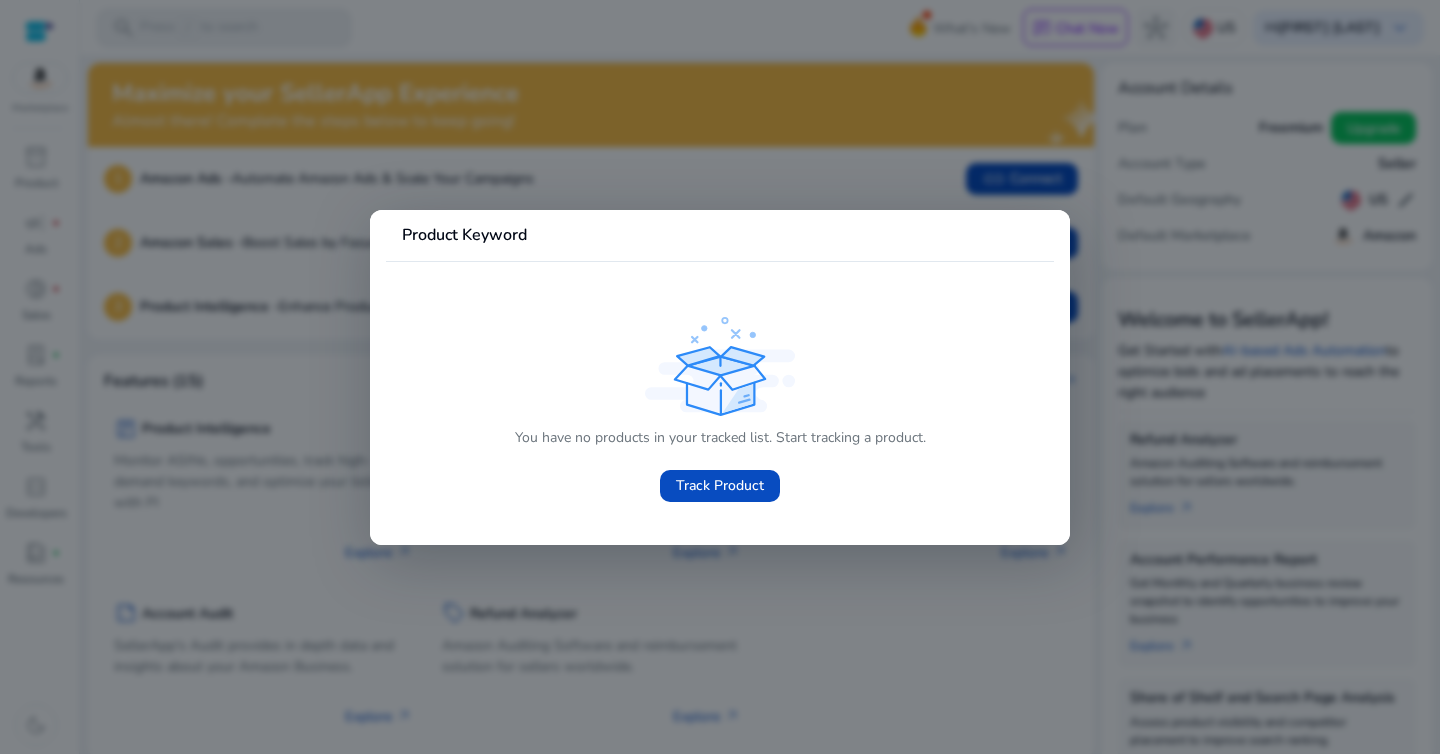 click at bounding box center [720, 377] 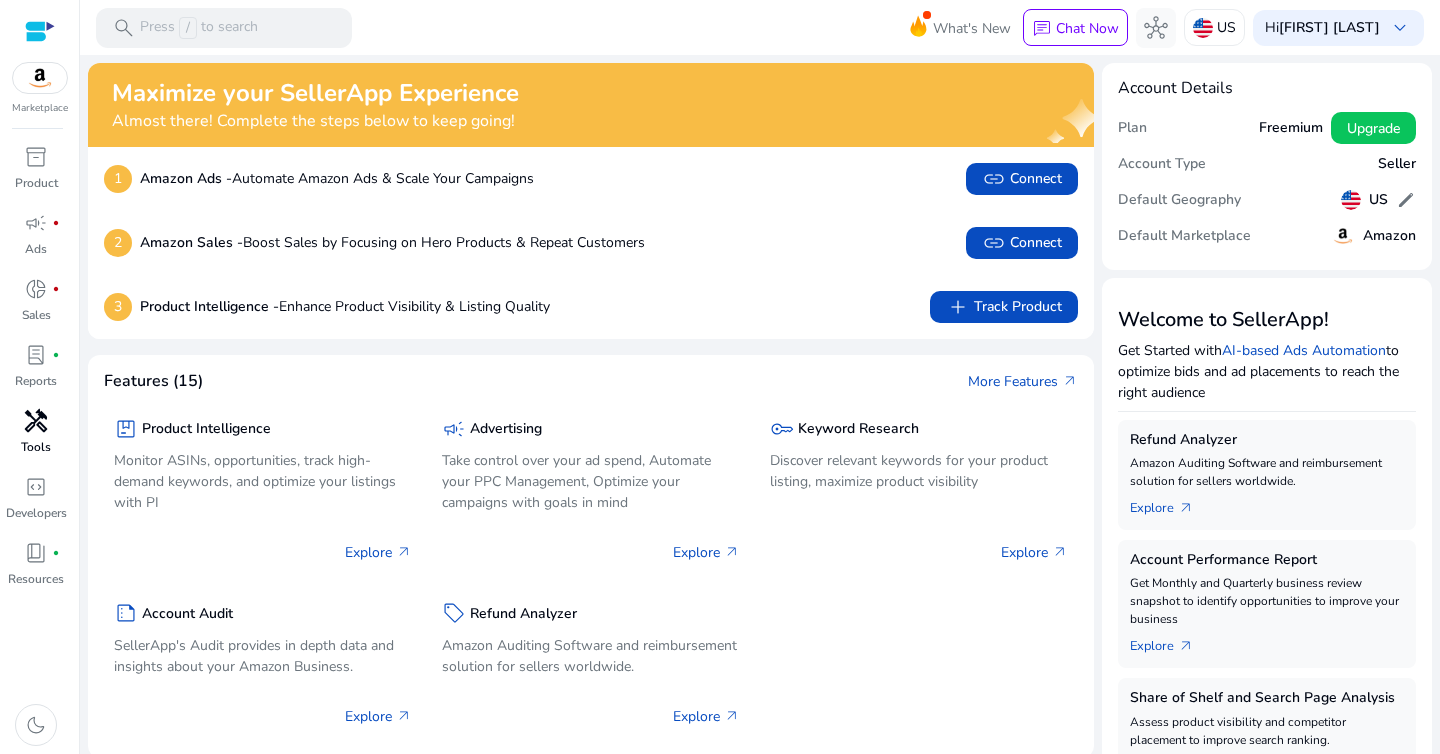click on "Tools" at bounding box center (36, 447) 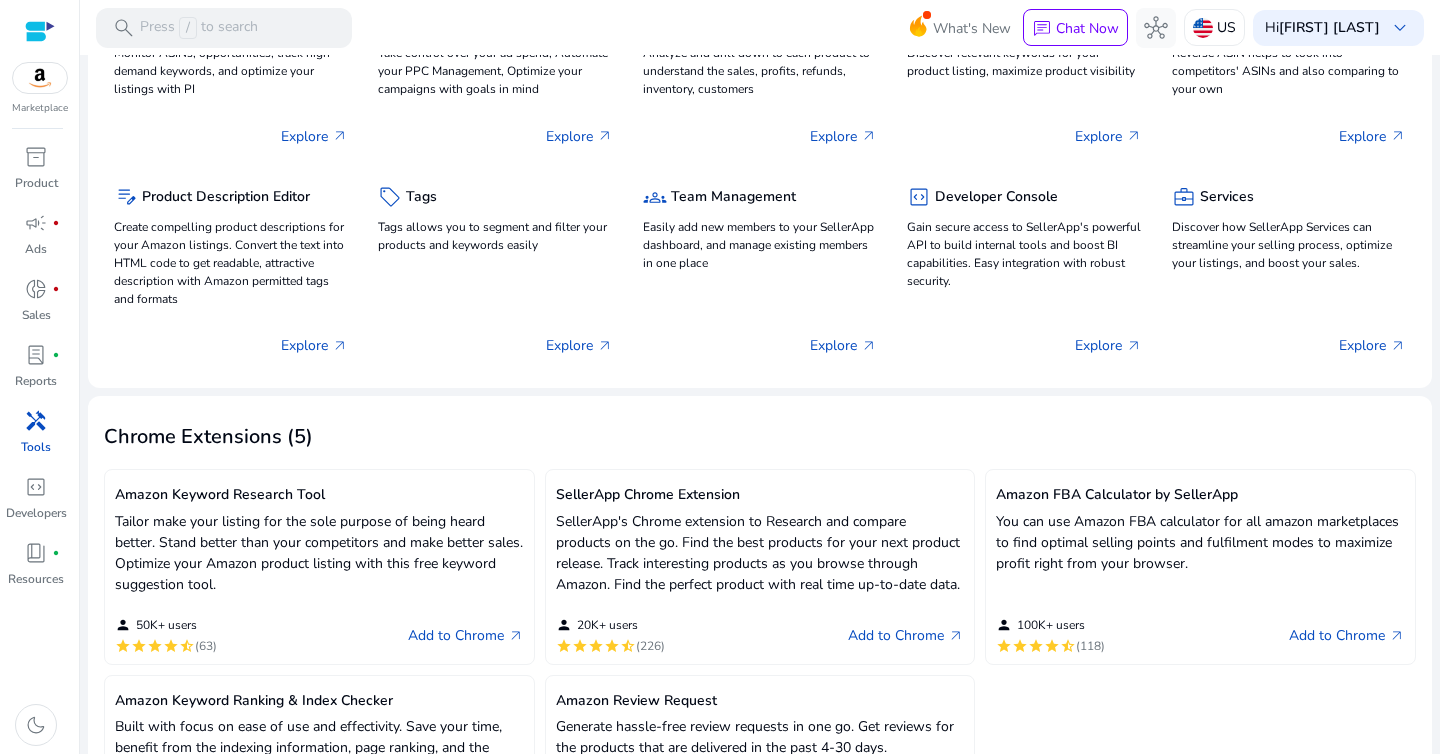 scroll, scrollTop: 0, scrollLeft: 0, axis: both 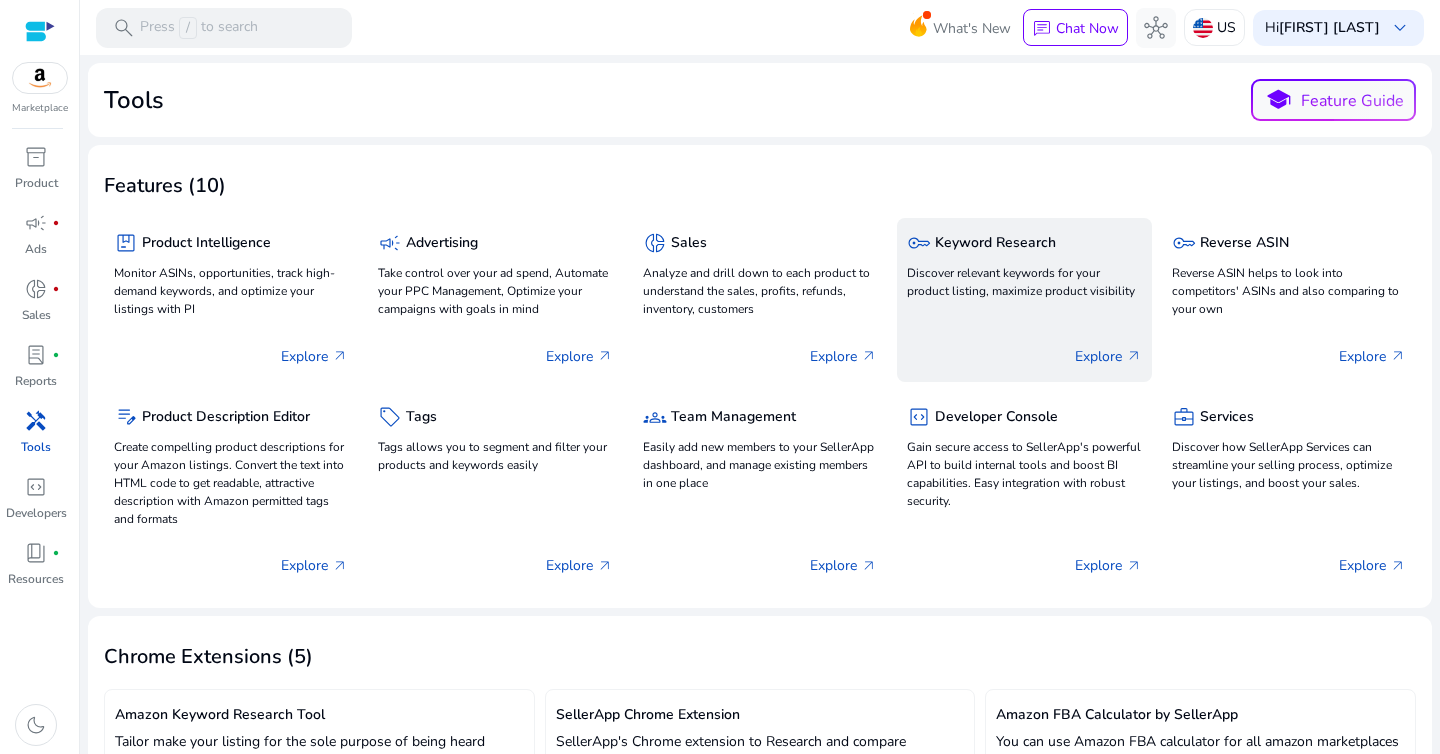 click on "Discover relevant keywords for your product listing, maximize product visibility" 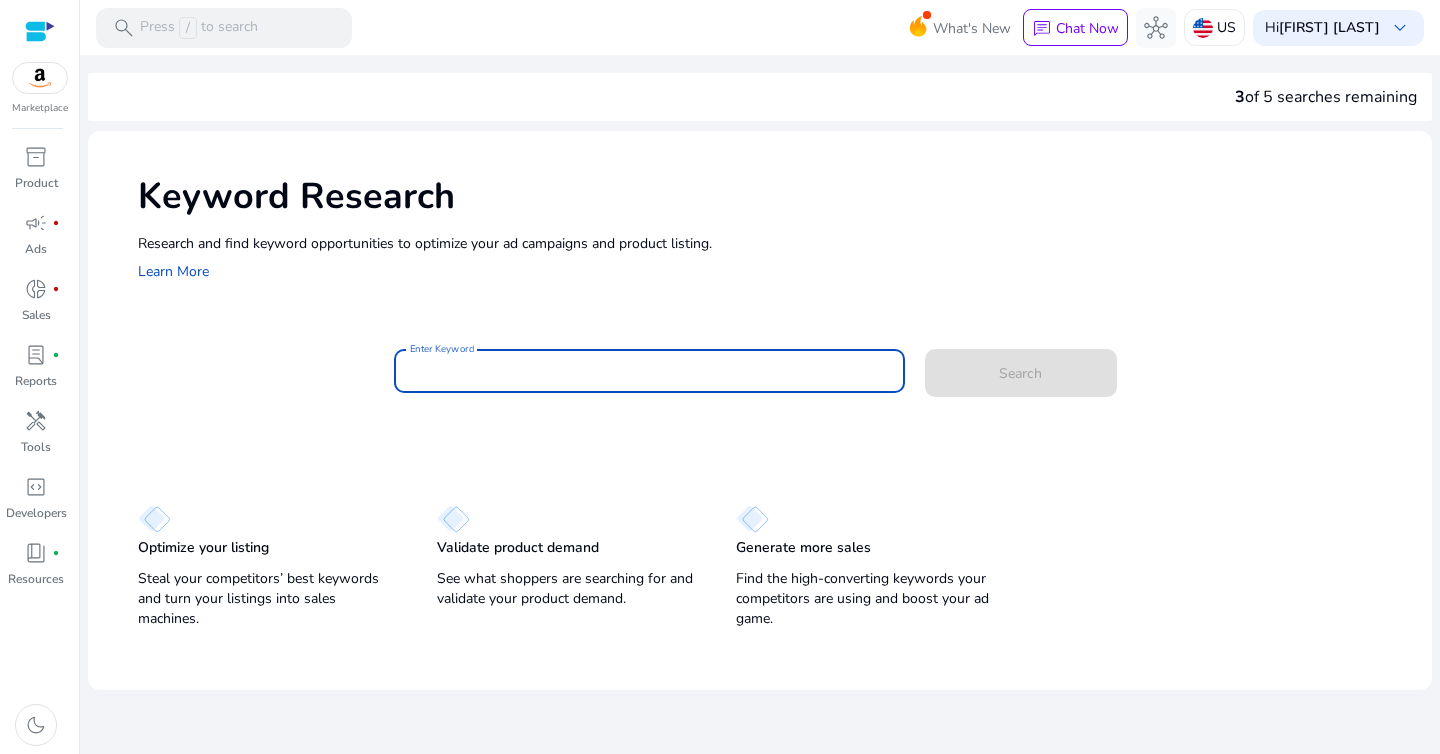 click on "Enter Keyword" at bounding box center [649, 371] 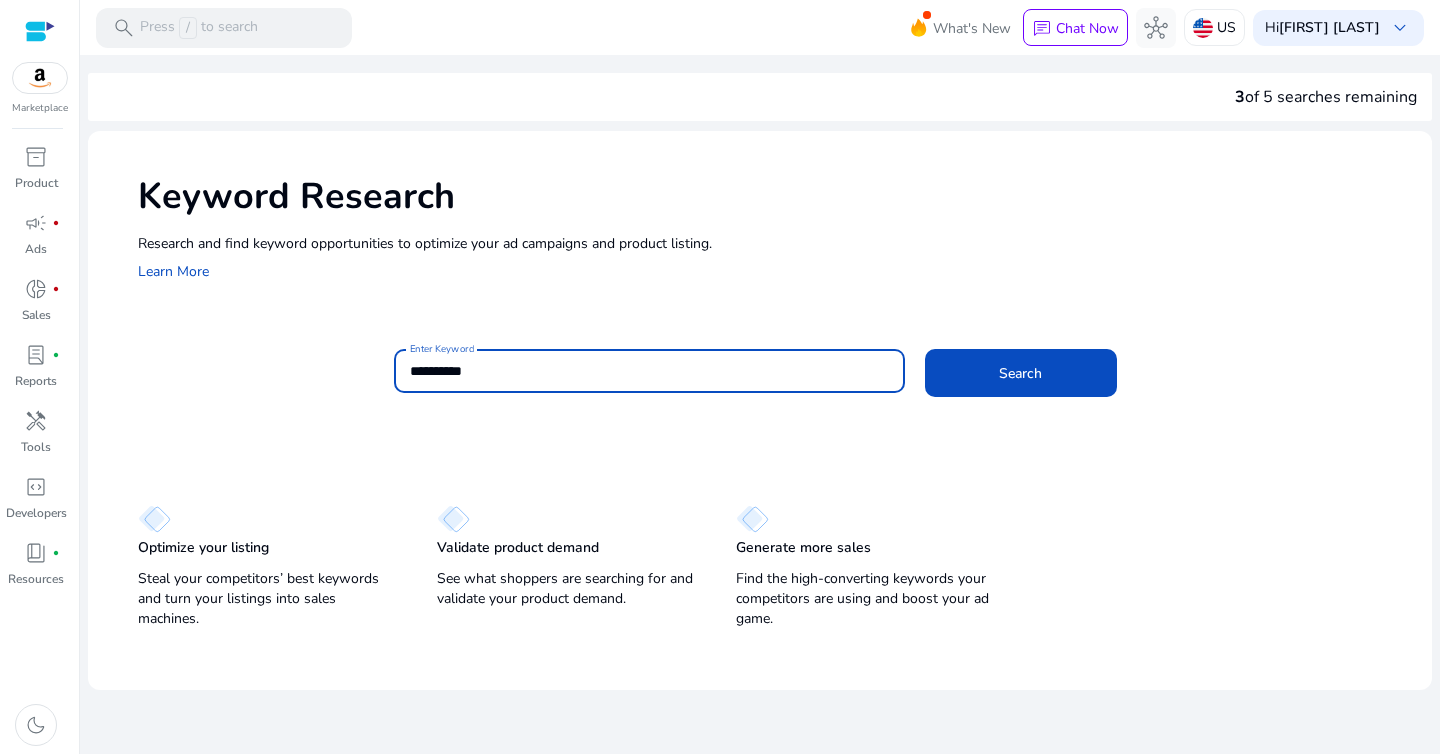 scroll, scrollTop: 0, scrollLeft: 0, axis: both 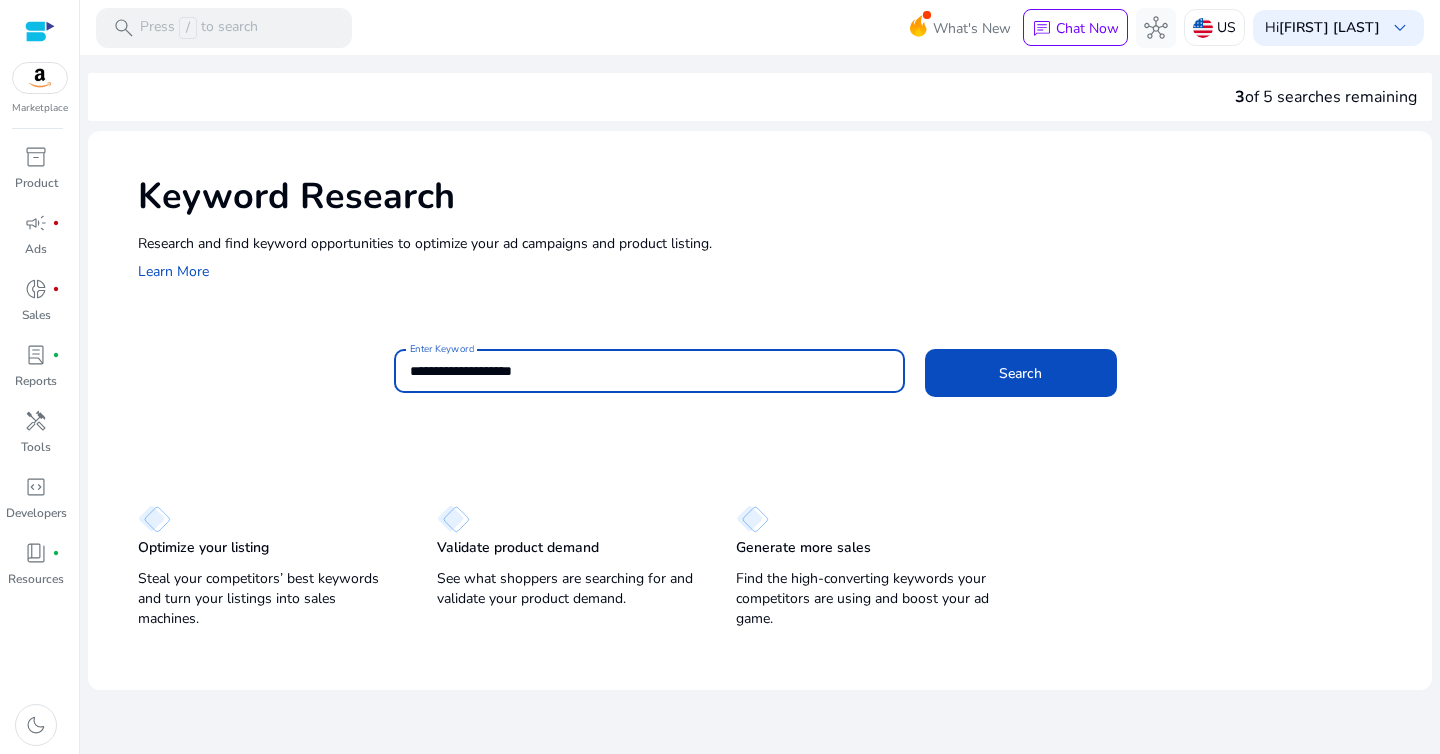 click on "**********" at bounding box center (649, 371) 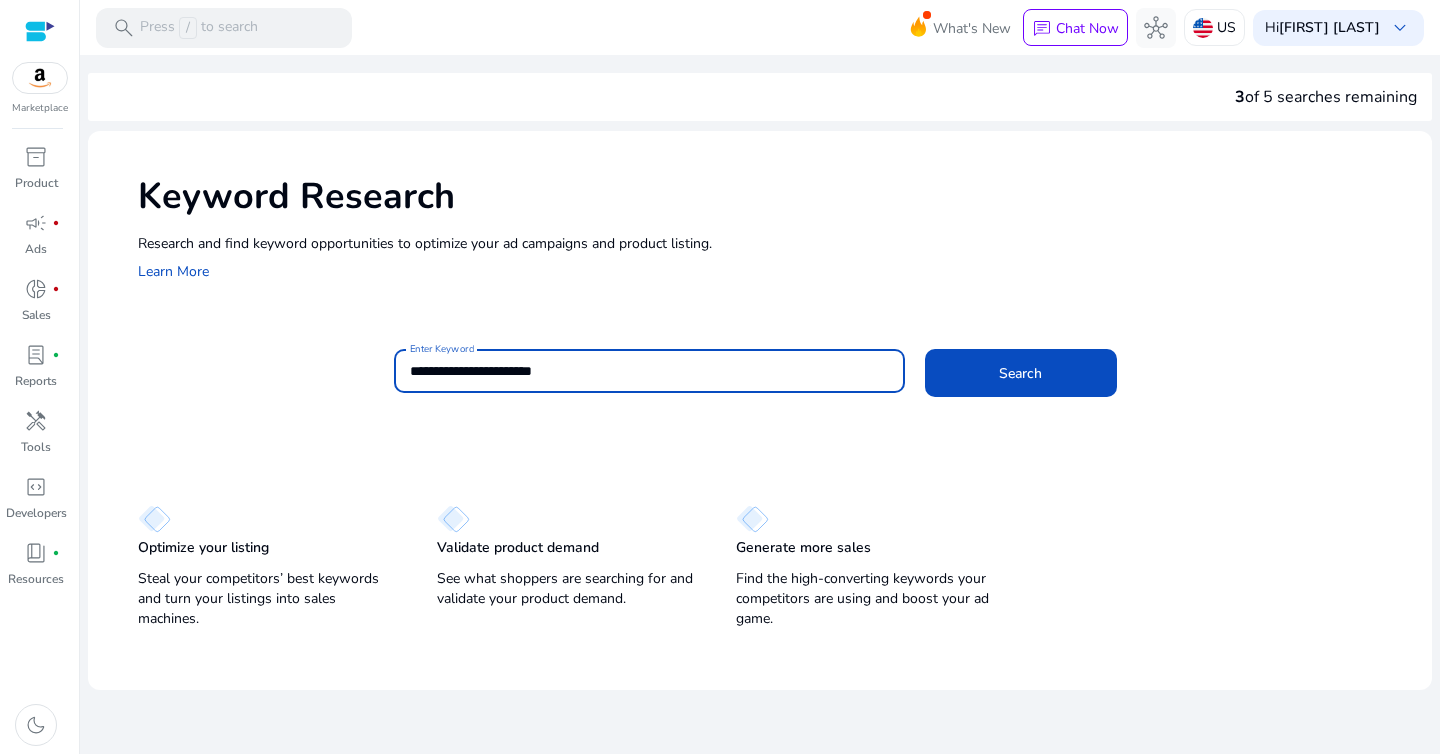 click on "**********" at bounding box center [649, 371] 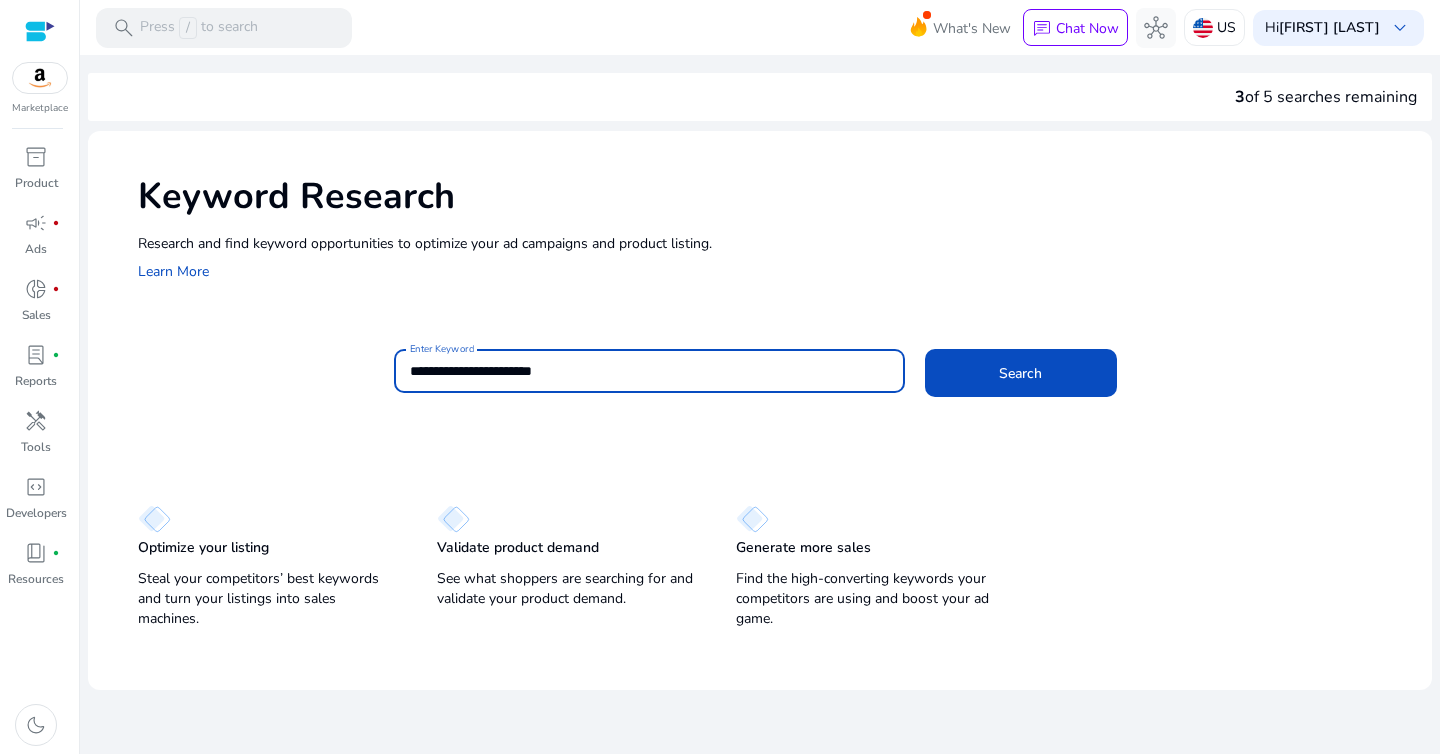 click on "**********" at bounding box center (649, 371) 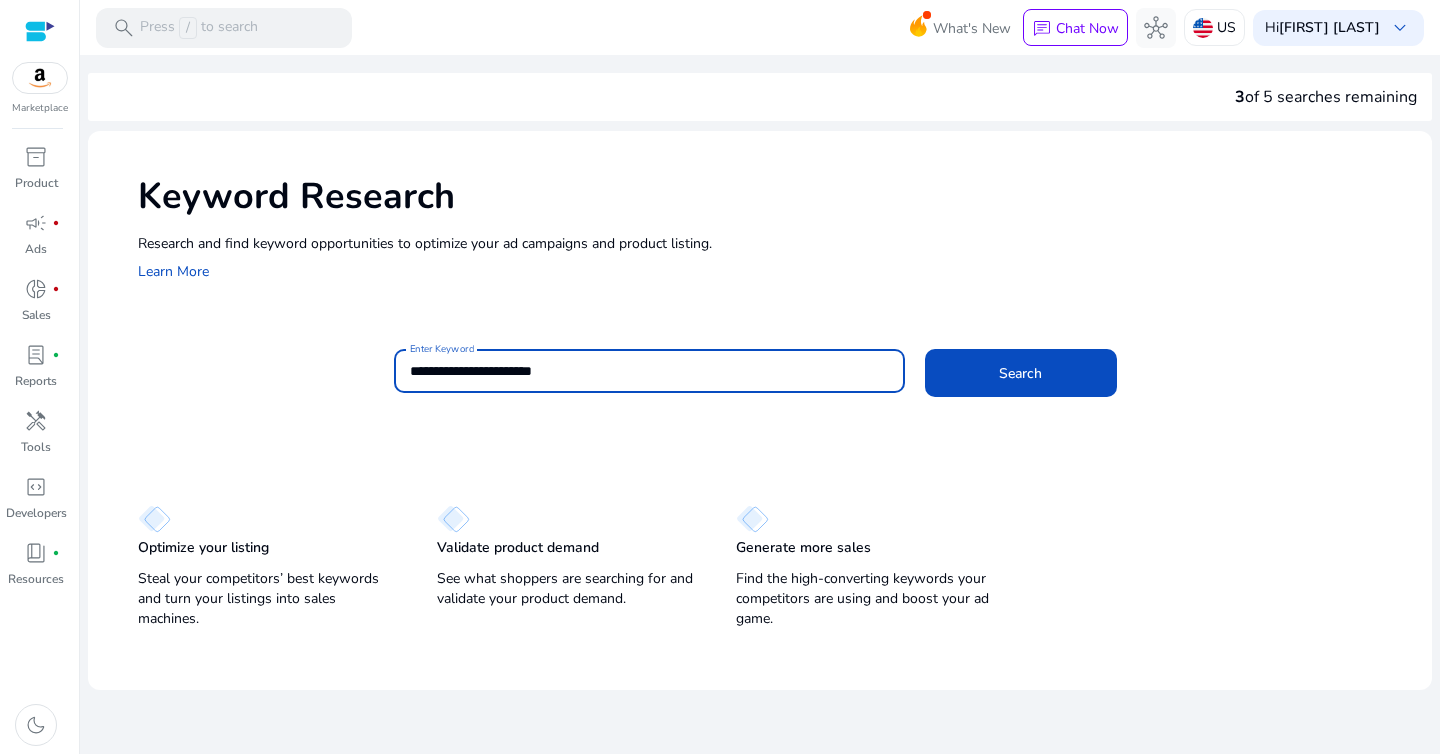 type on "**********" 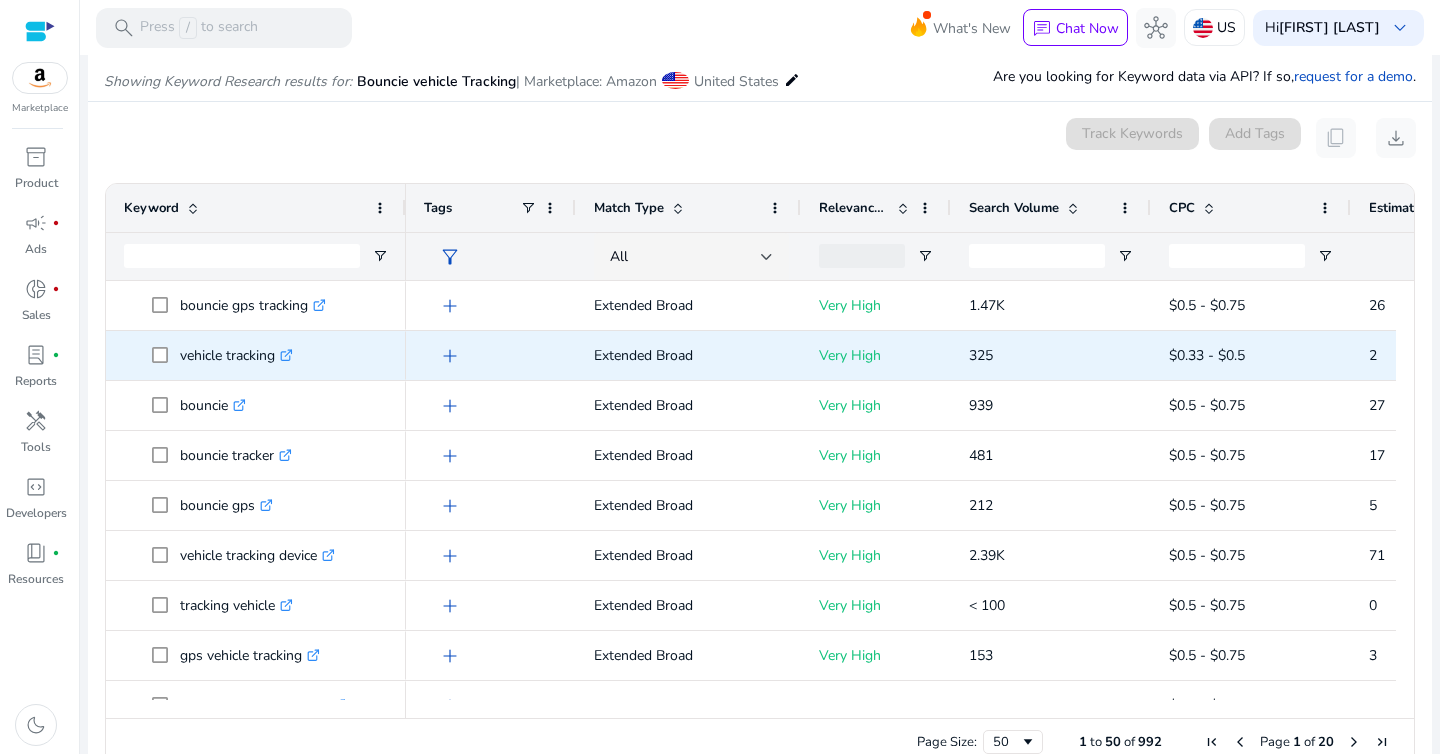 scroll, scrollTop: 218, scrollLeft: 0, axis: vertical 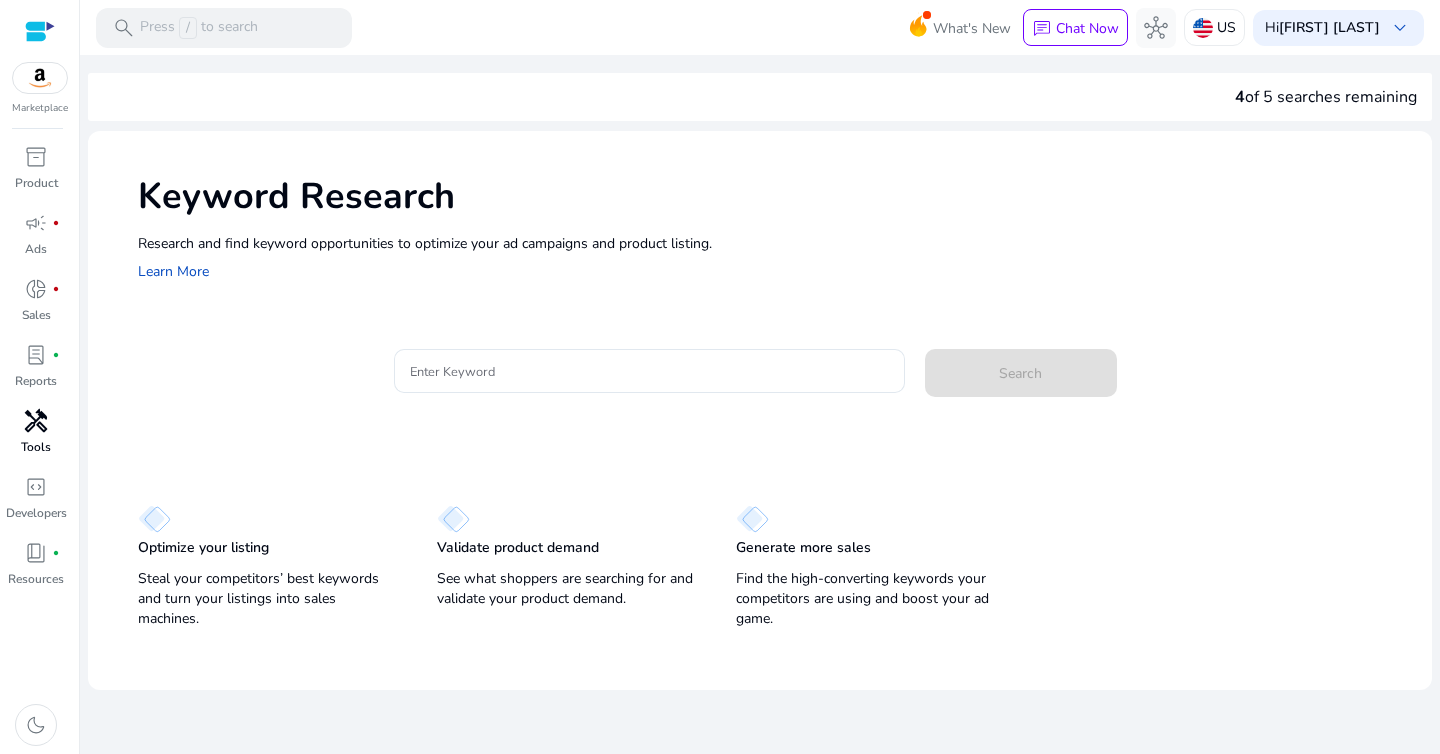 click on "handyman" at bounding box center (36, 421) 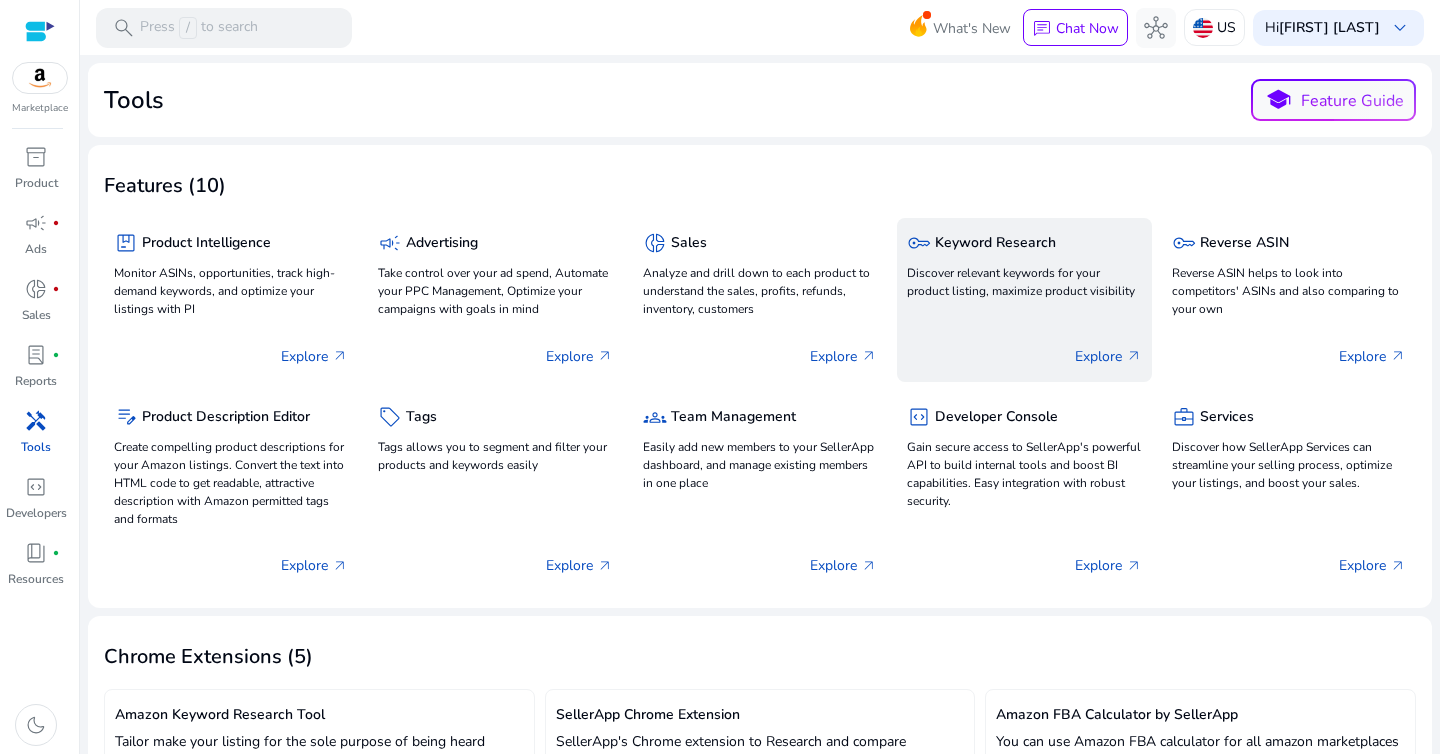 click on "key  Keyword Research Discover relevant keywords for your product listing, maximize product visibility" 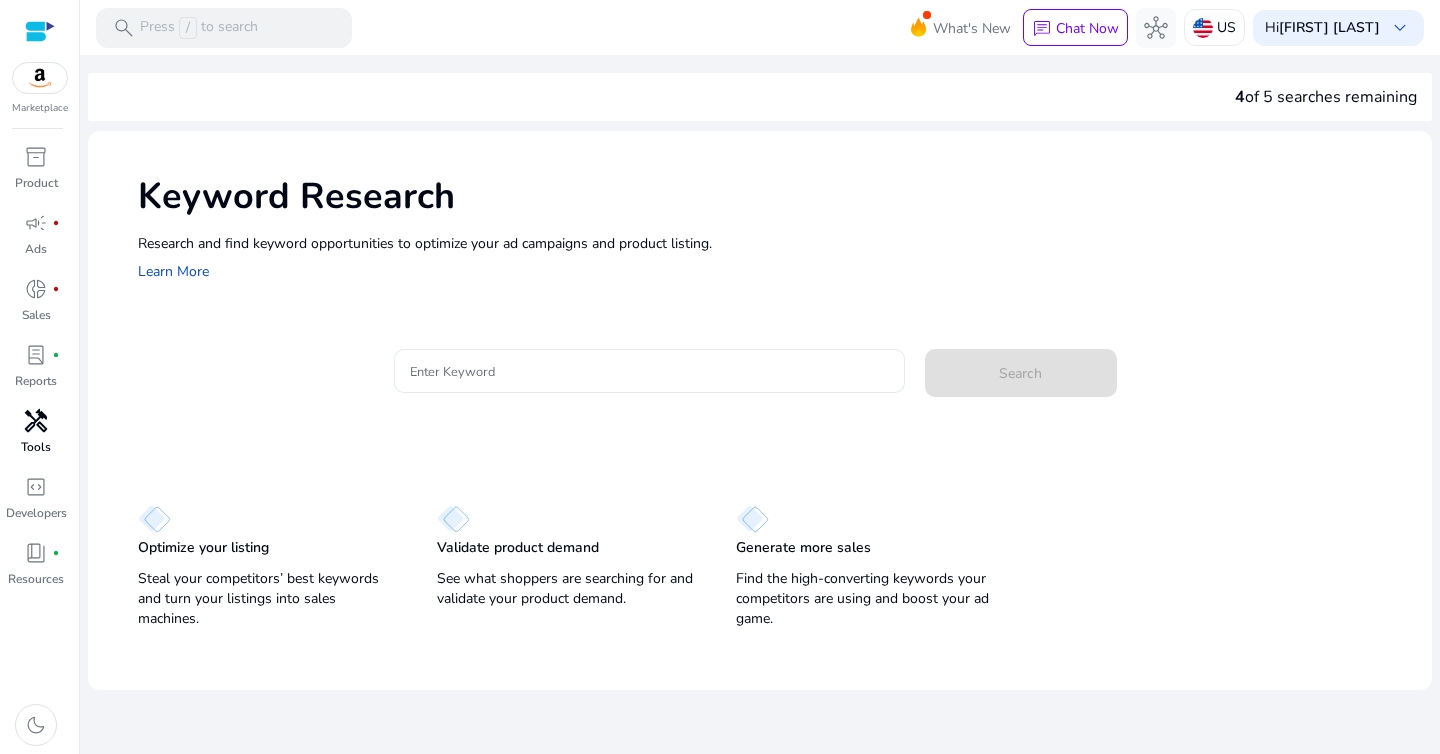 click on "Enter Keyword" at bounding box center (649, 371) 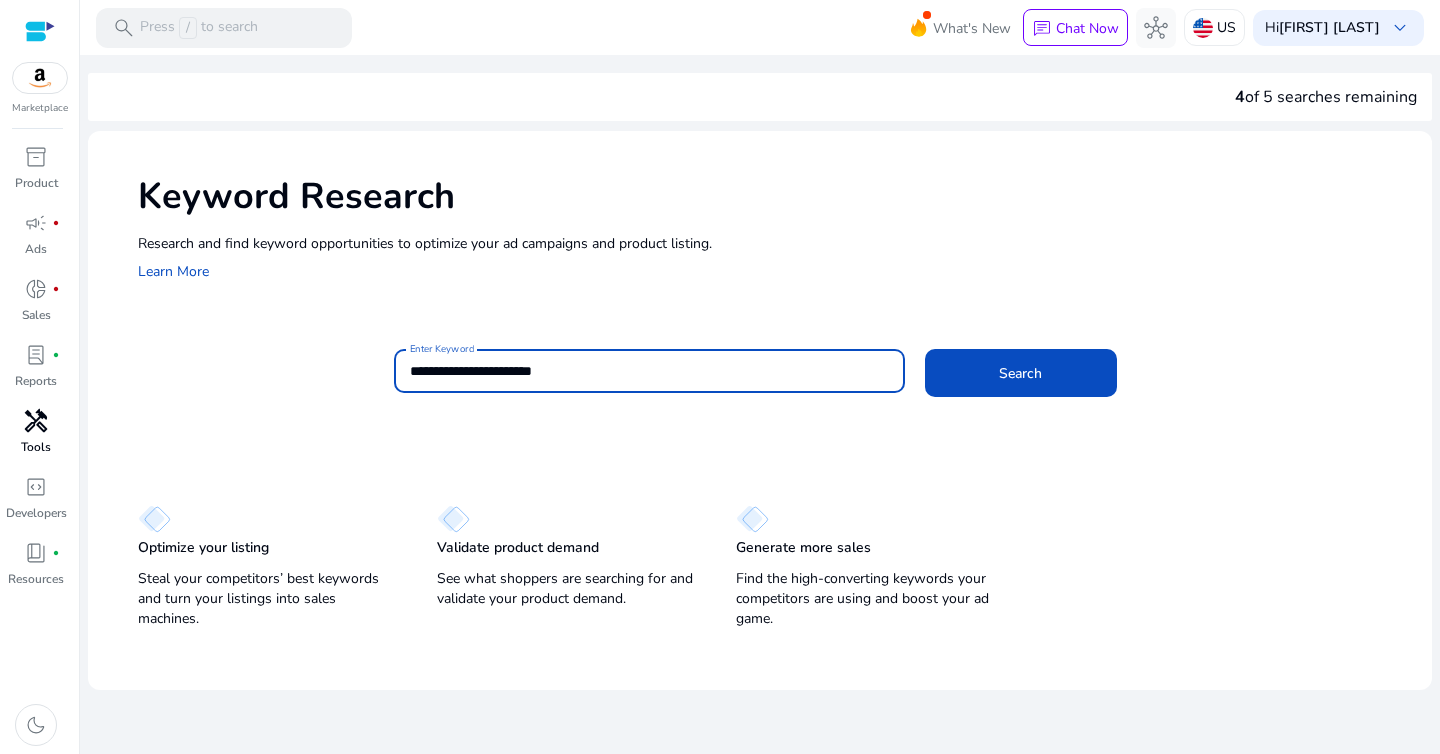 type on "**********" 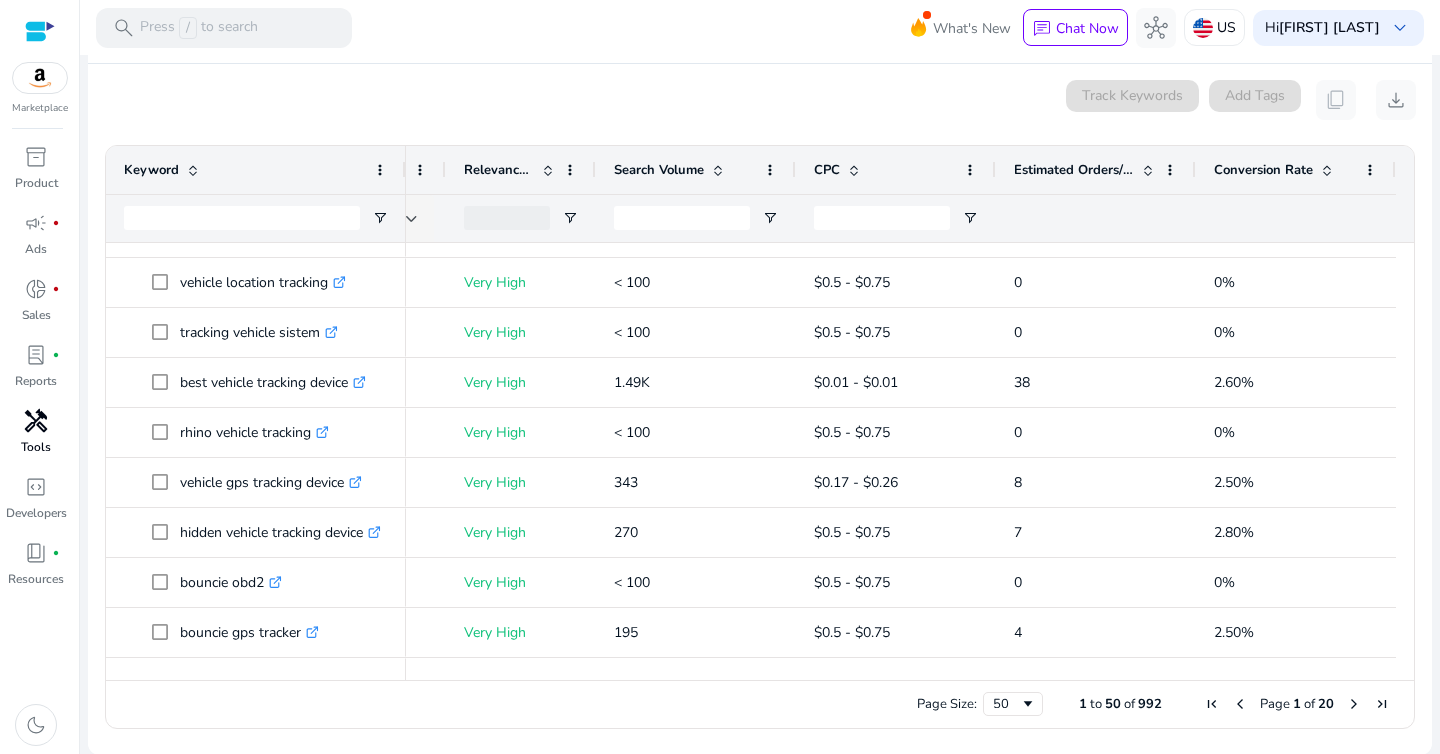 scroll, scrollTop: 419, scrollLeft: 0, axis: vertical 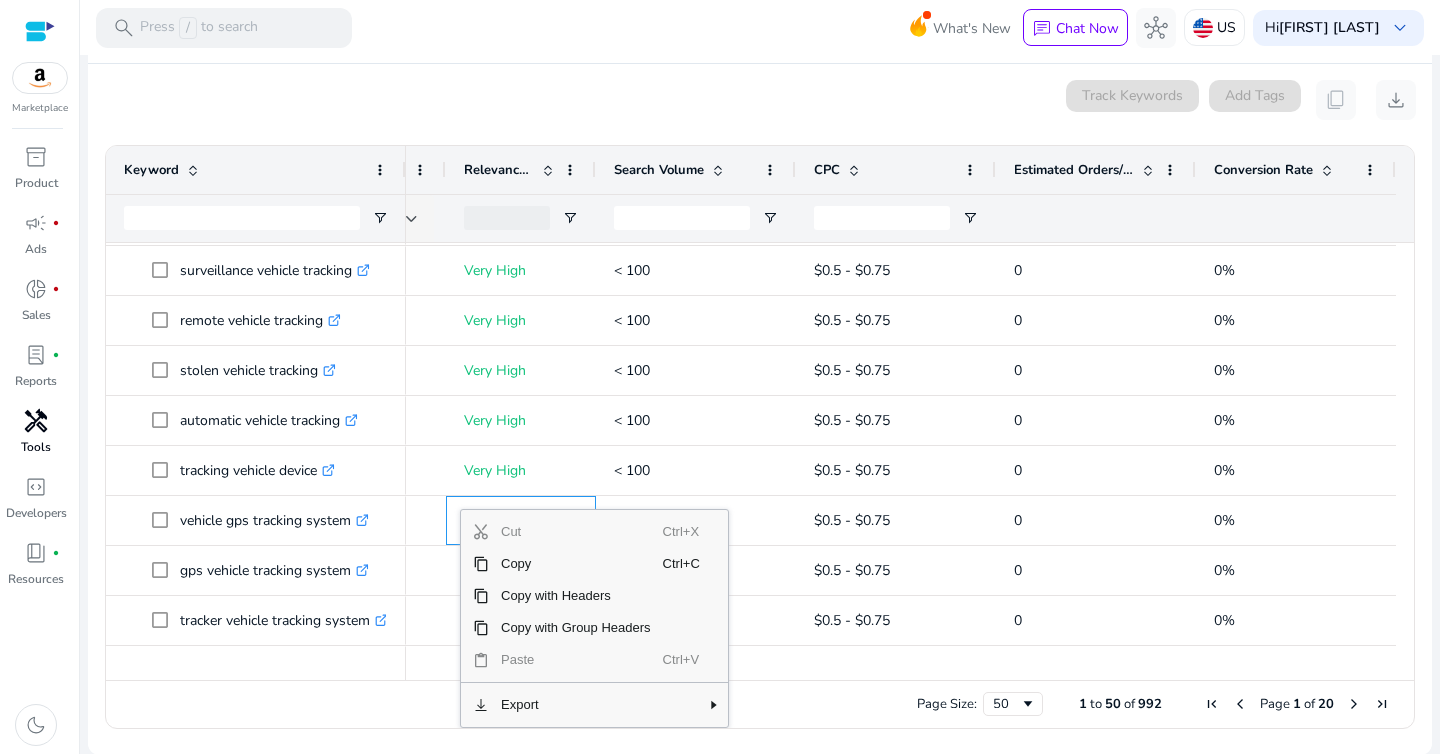 drag, startPoint x: 459, startPoint y: 525, endPoint x: 459, endPoint y: 514, distance: 11 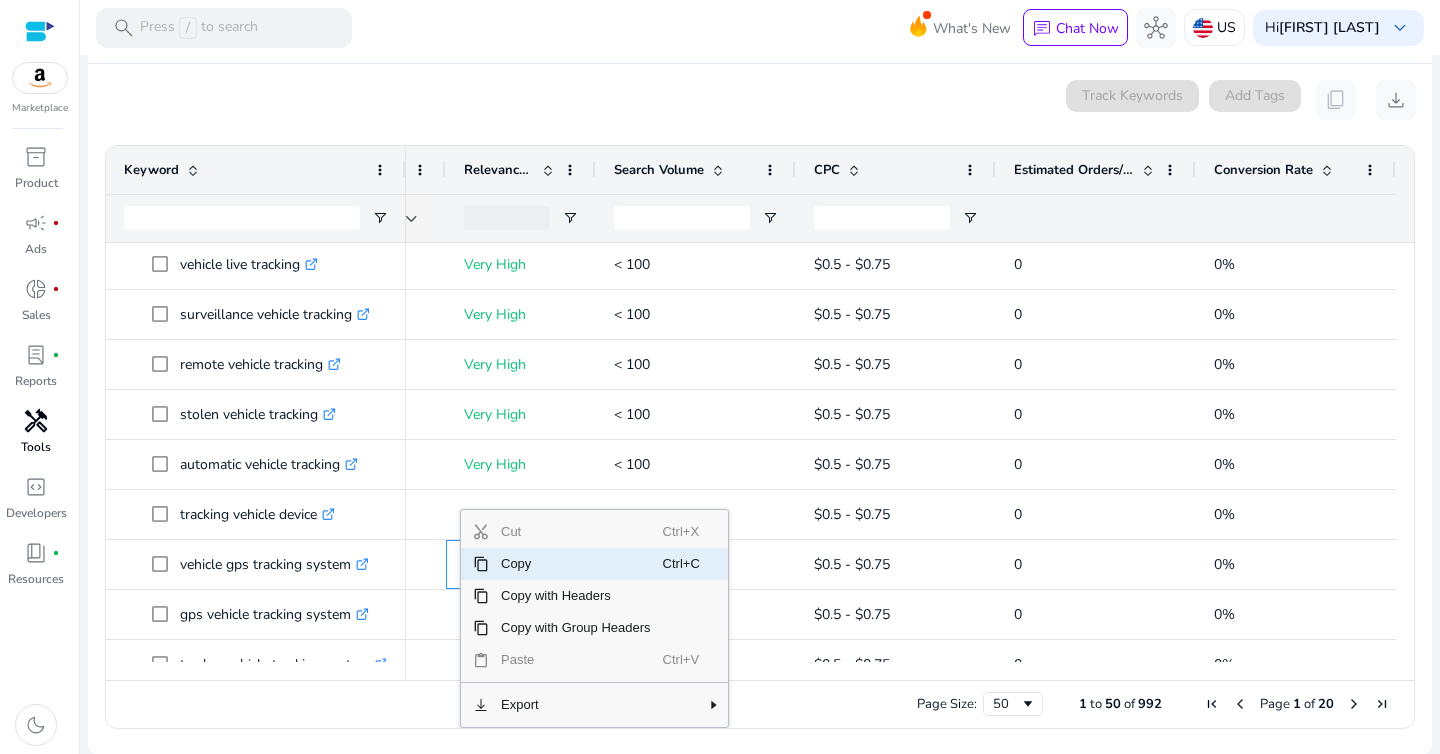 click on "Very High" at bounding box center (521, 464) 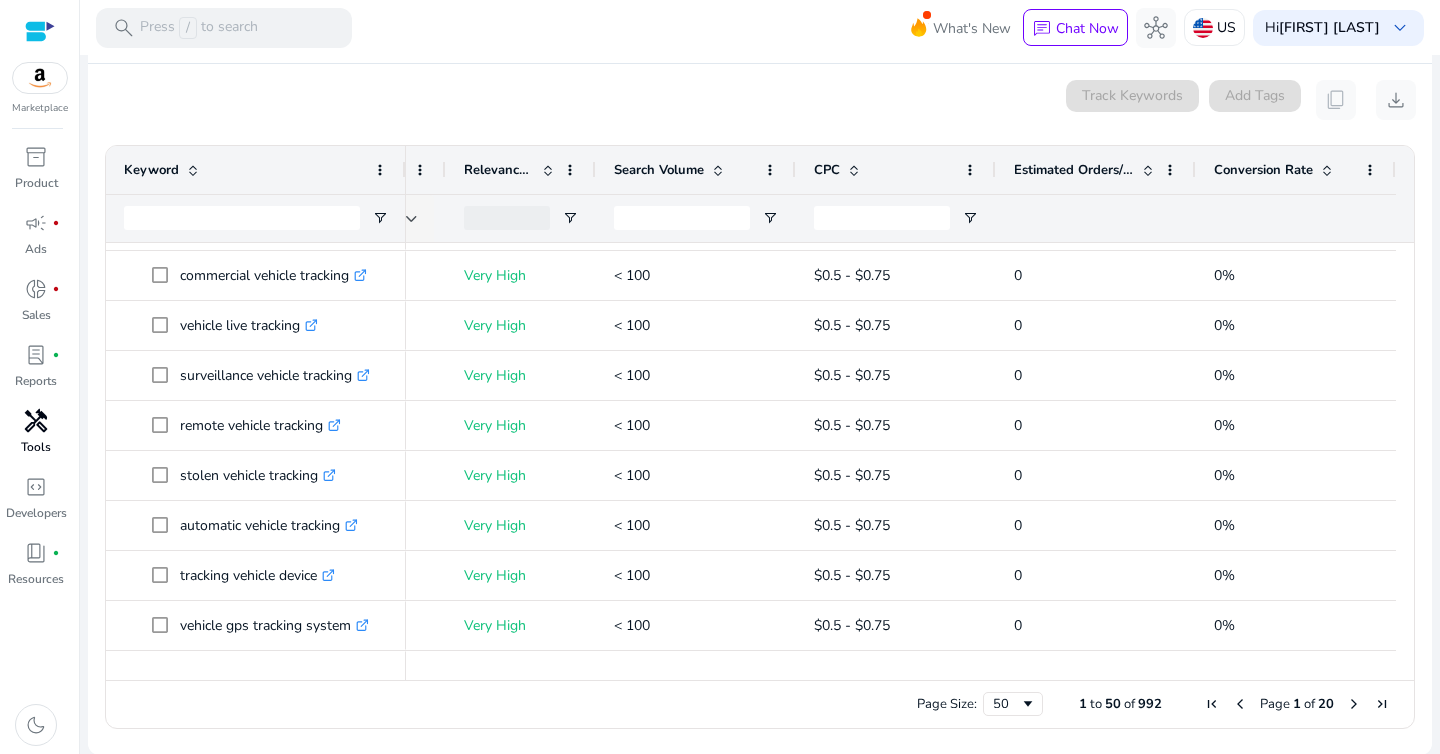 click on "0 keyword(s) selected   Track Keywords   Add Tags   content_copy   download  Press SPACE to select this row.
Drag here to set row groups Drag here to set column labels
Keyword
Tags" at bounding box center (760, 409) 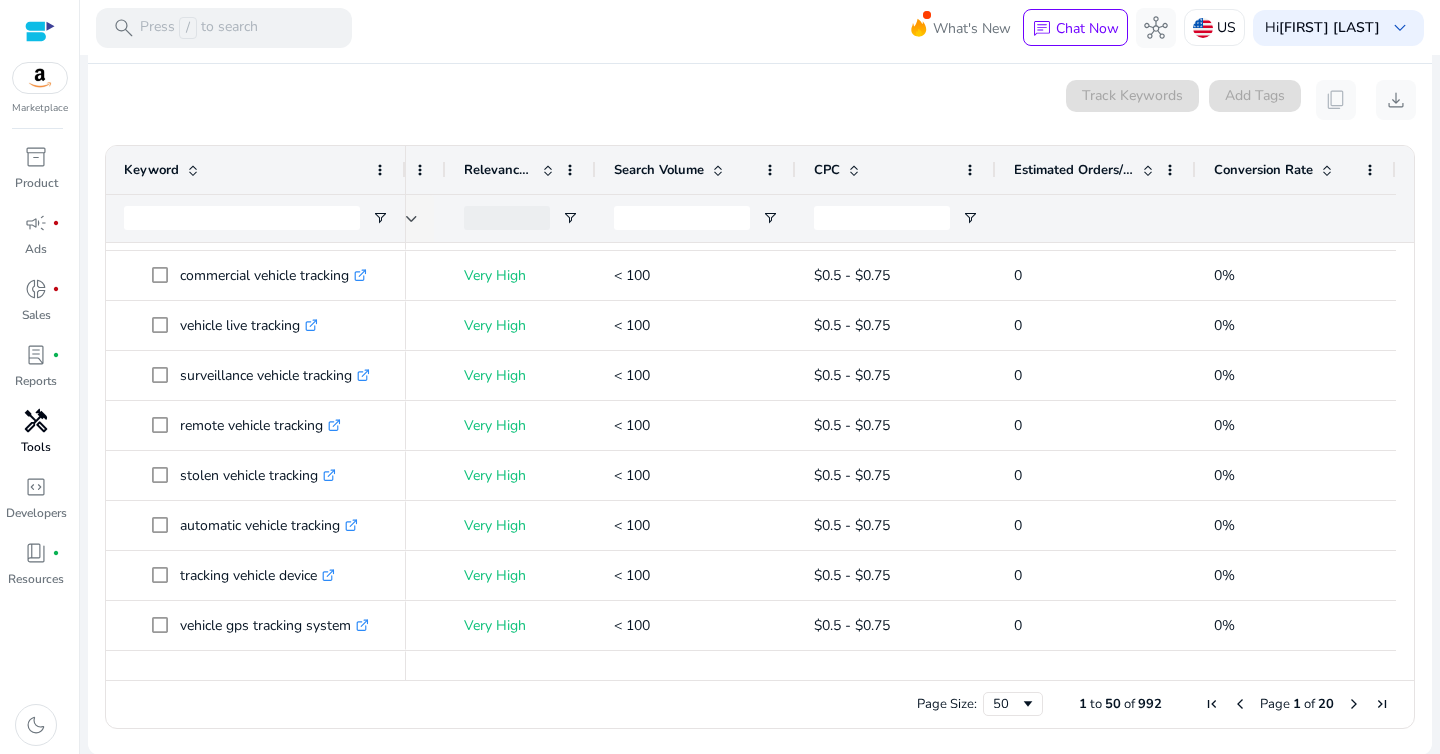scroll, scrollTop: 810, scrollLeft: 0, axis: vertical 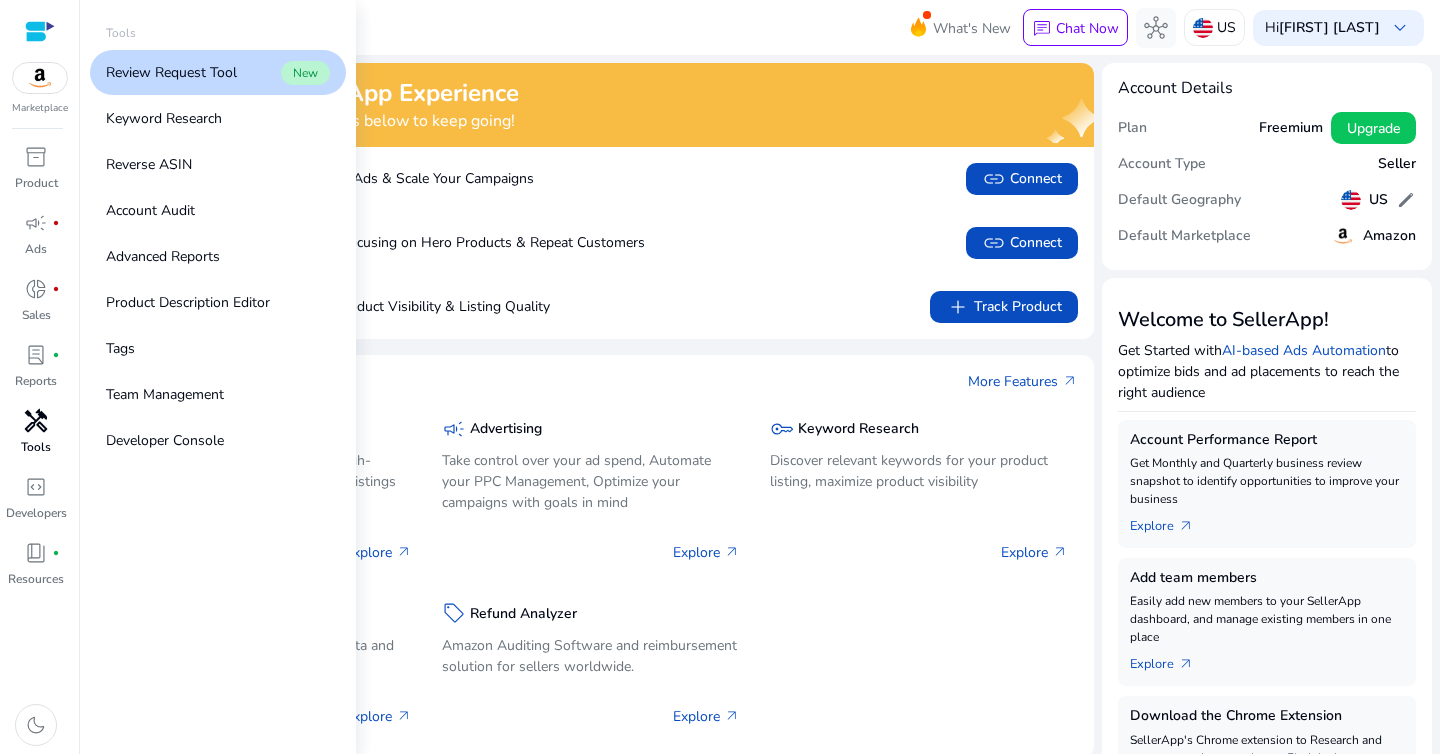 click on "handyman" at bounding box center (36, 421) 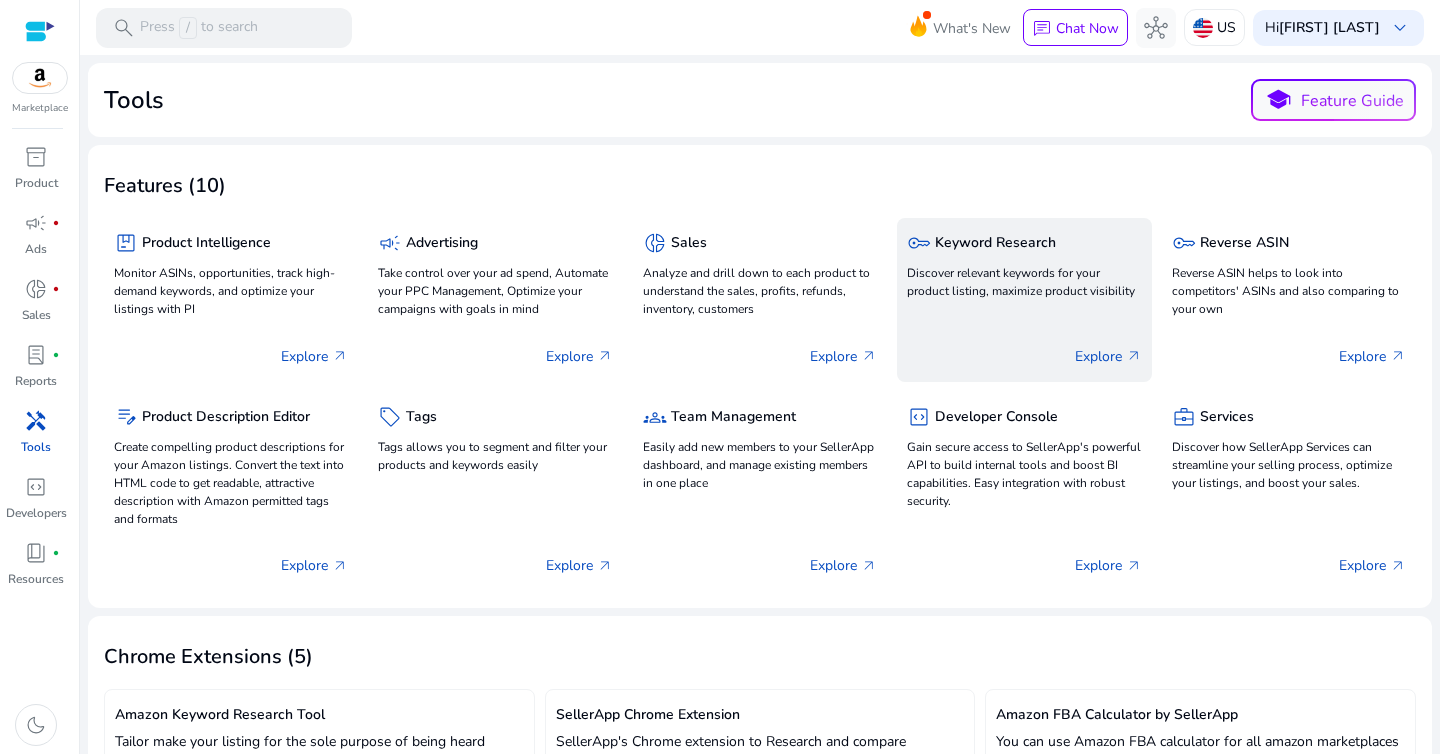 click on "Discover relevant keywords for your product listing, maximize product visibility" 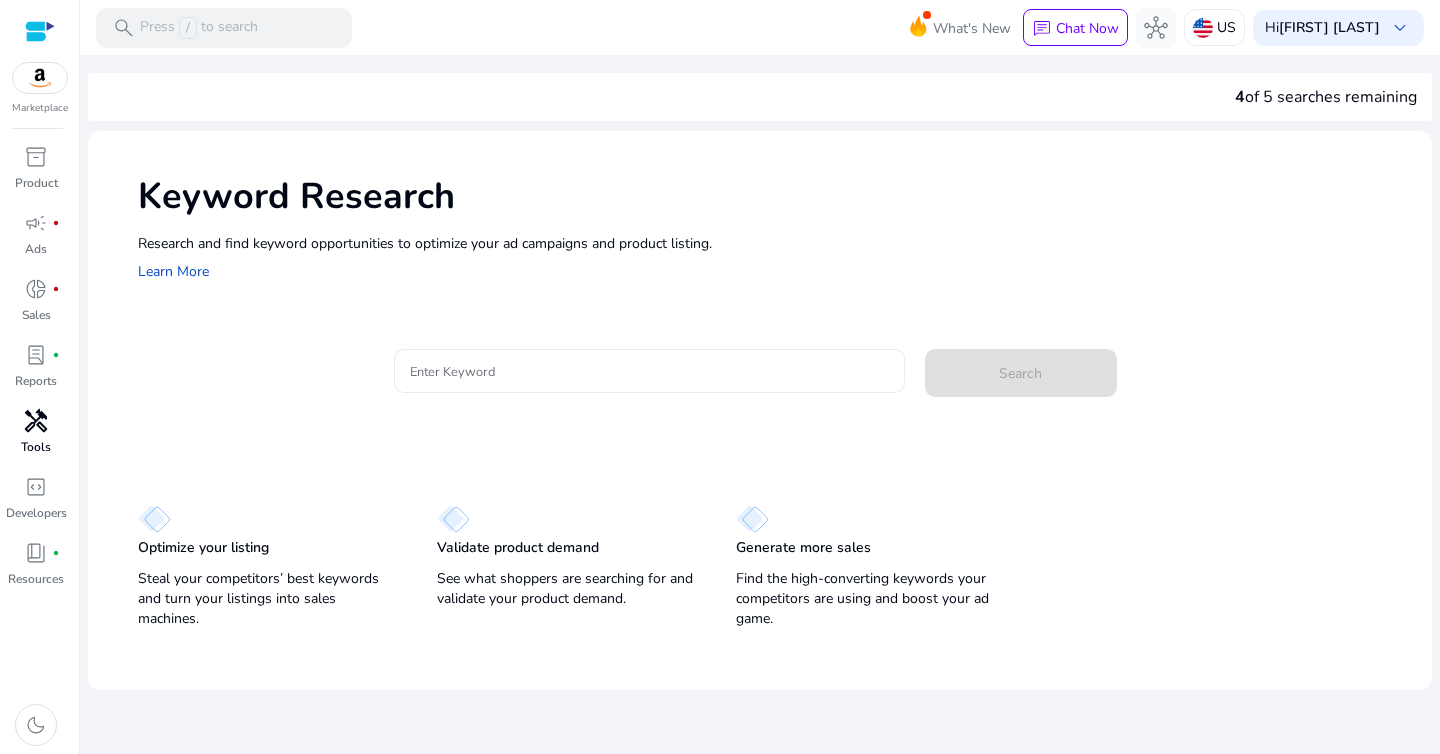 click on "Enter Keyword" at bounding box center (649, 371) 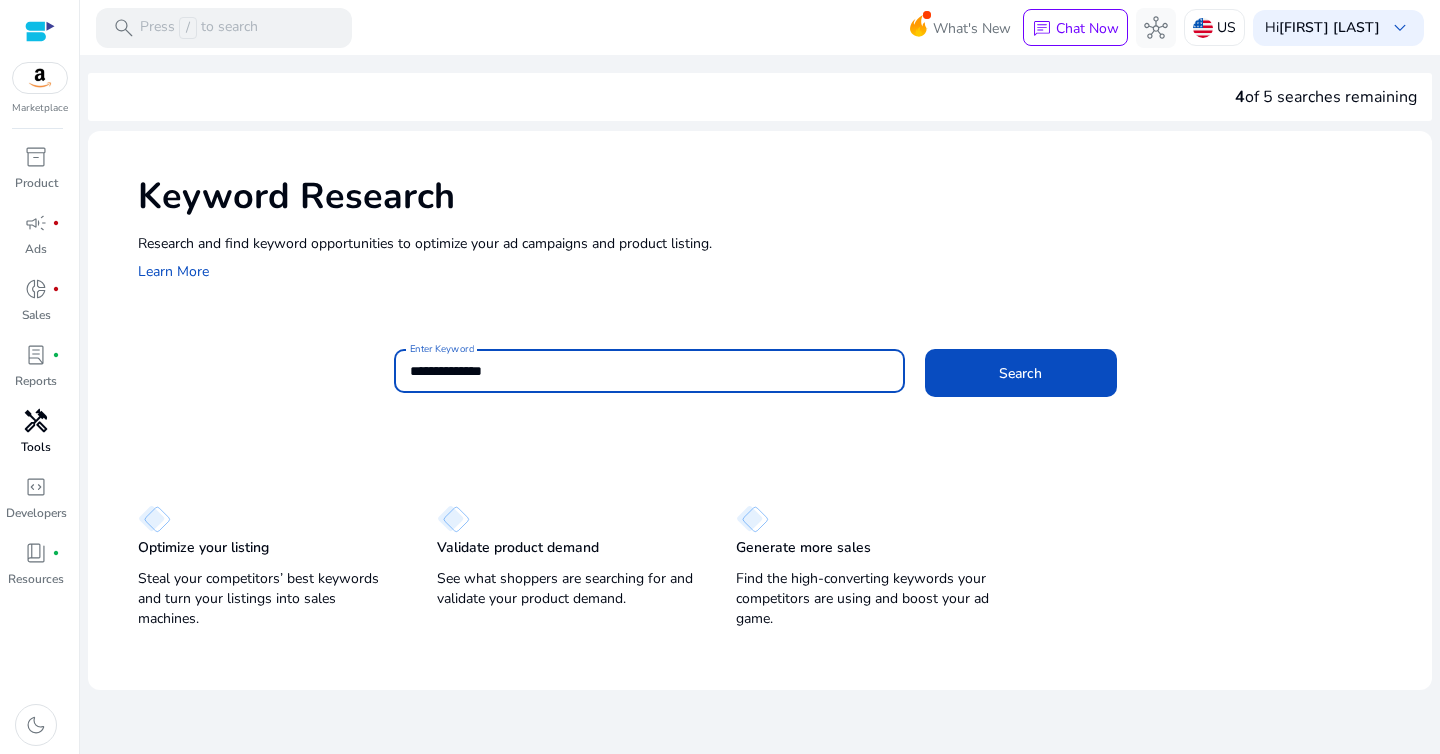 type on "**********" 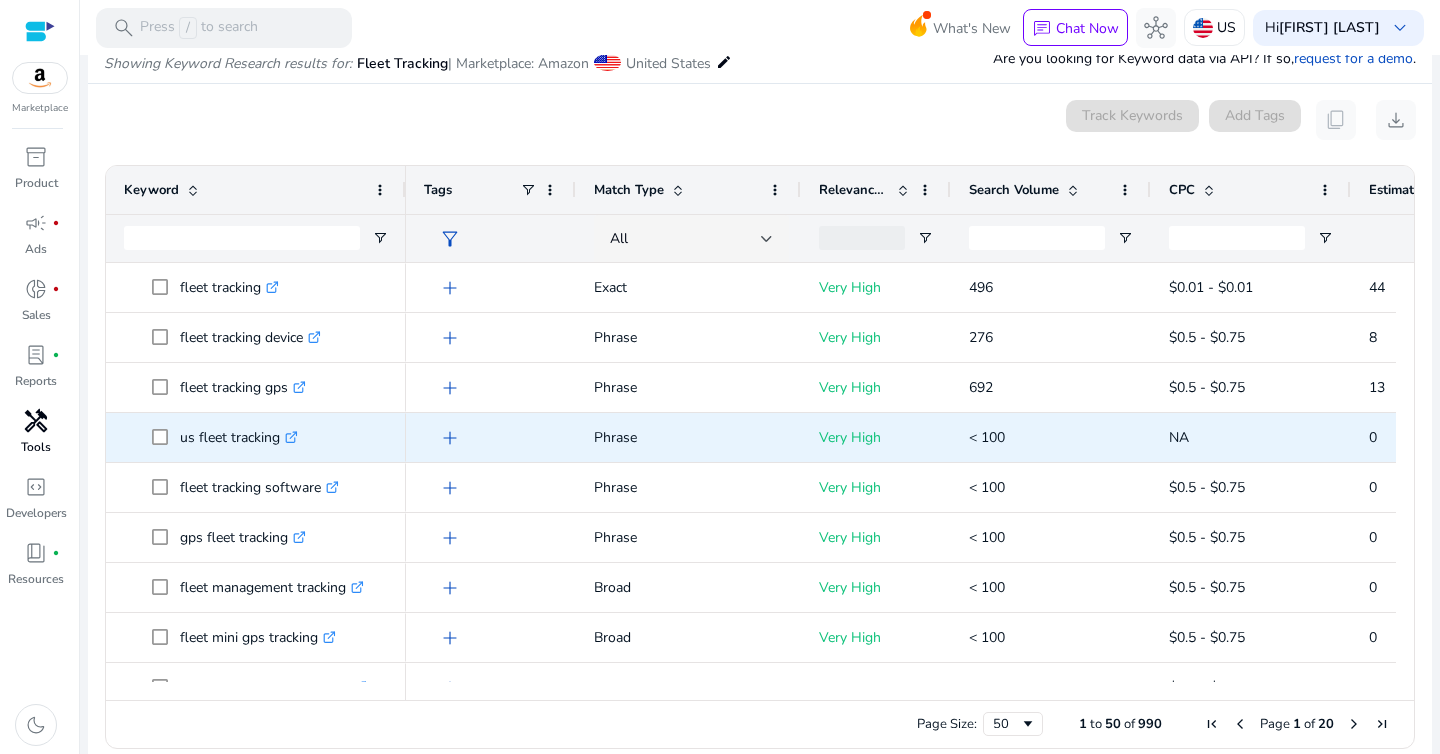 scroll, scrollTop: 238, scrollLeft: 0, axis: vertical 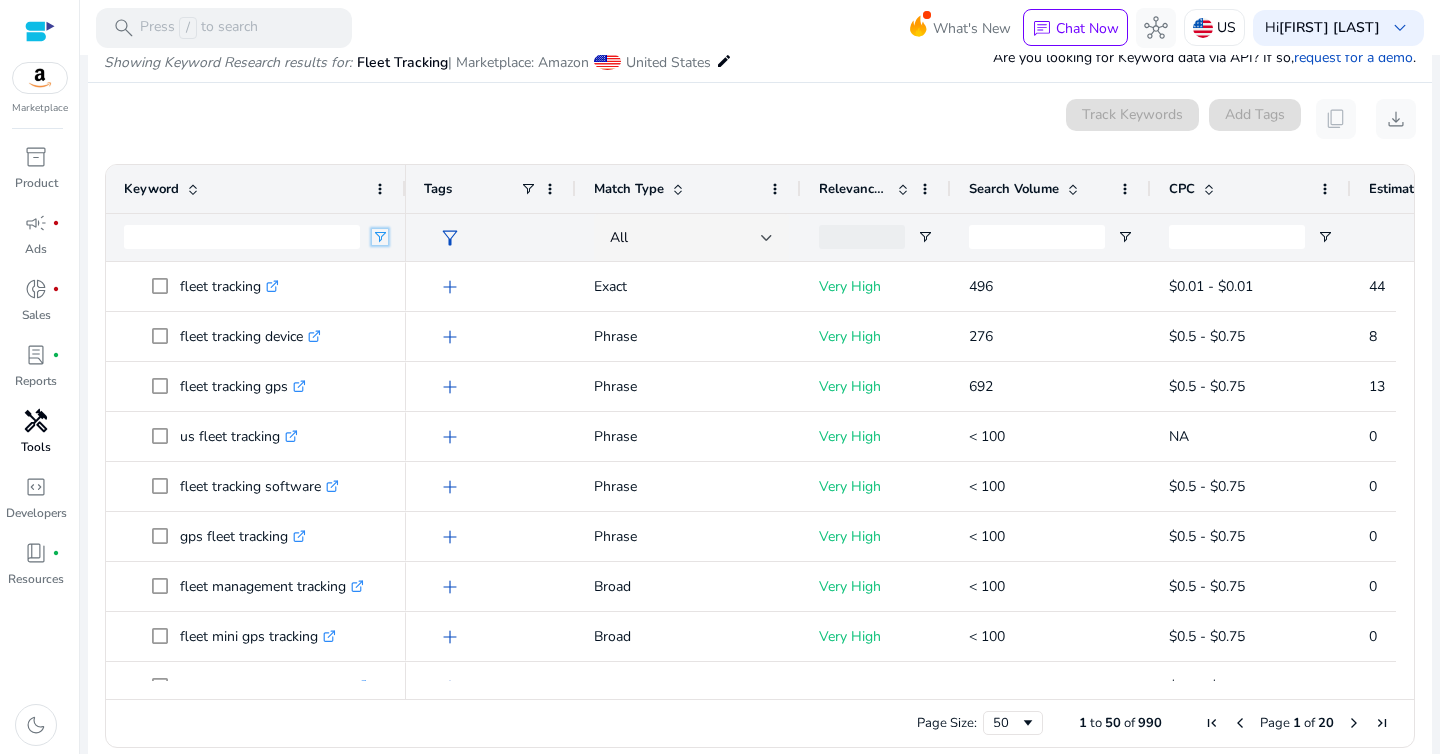 click at bounding box center [380, 237] 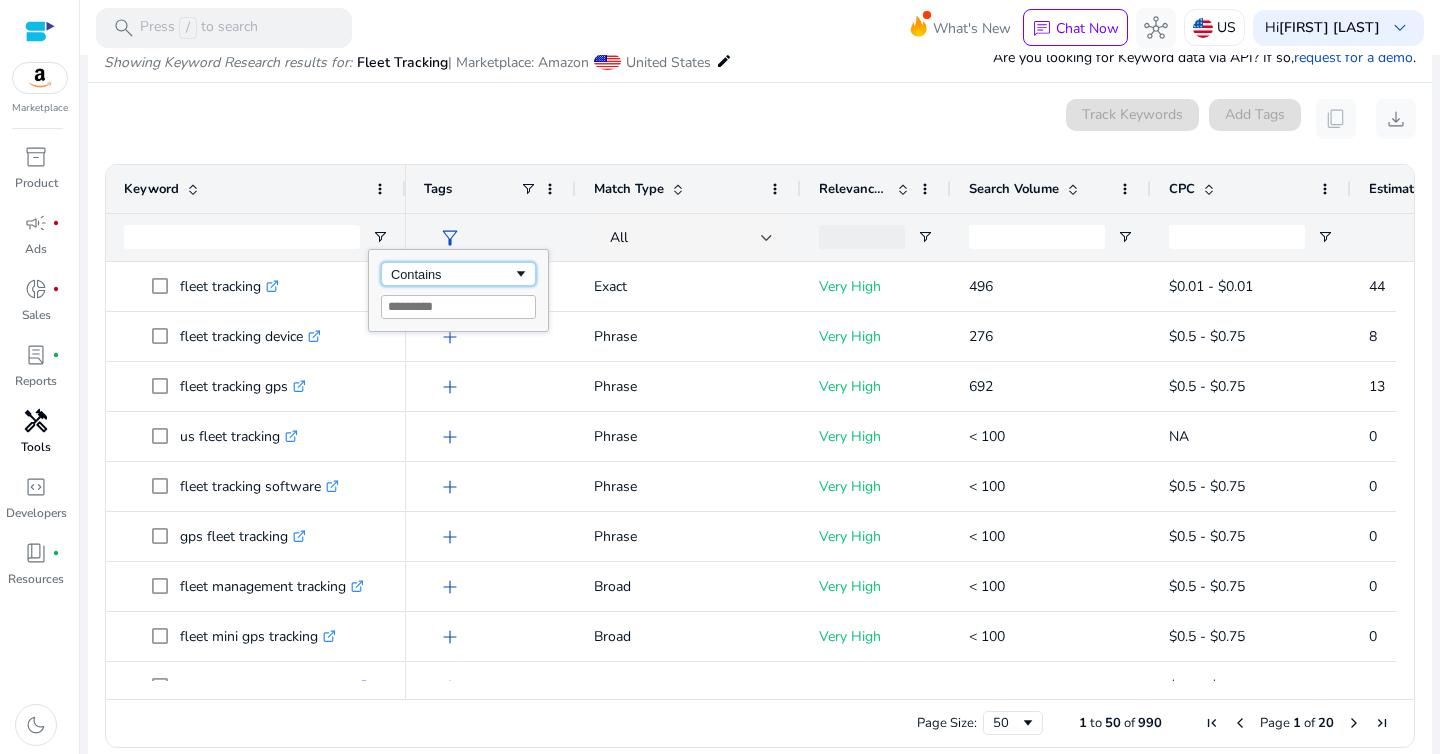 click on "Contains" at bounding box center [452, 274] 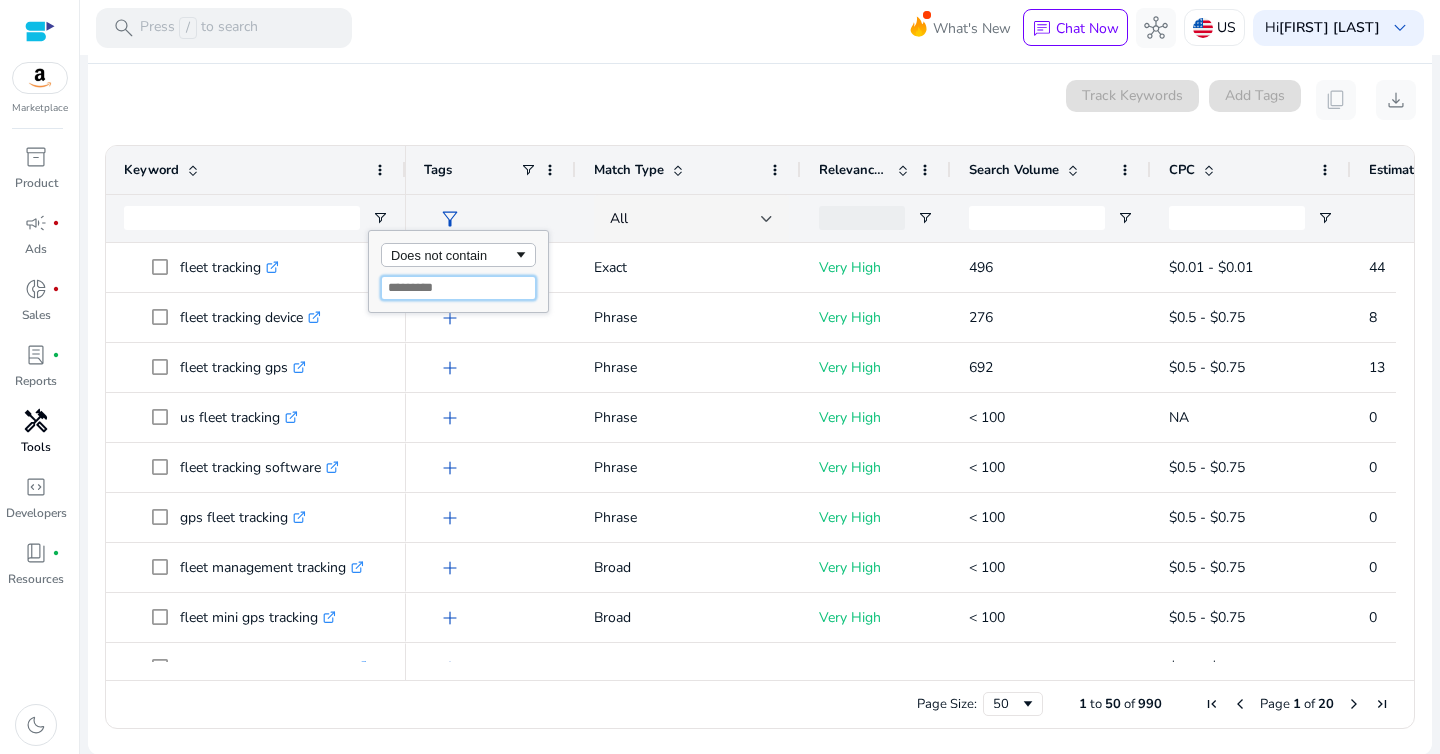 click at bounding box center (458, 288) 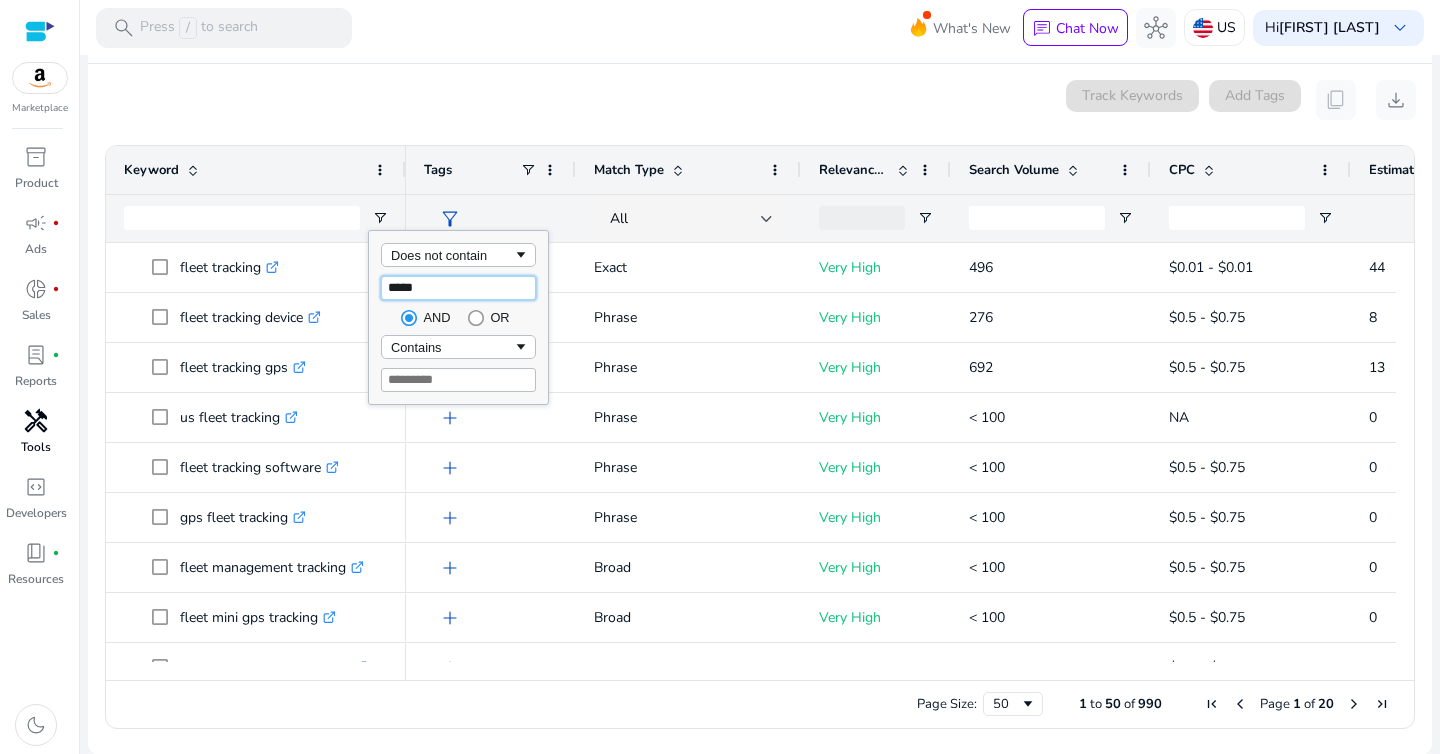 type on "*****" 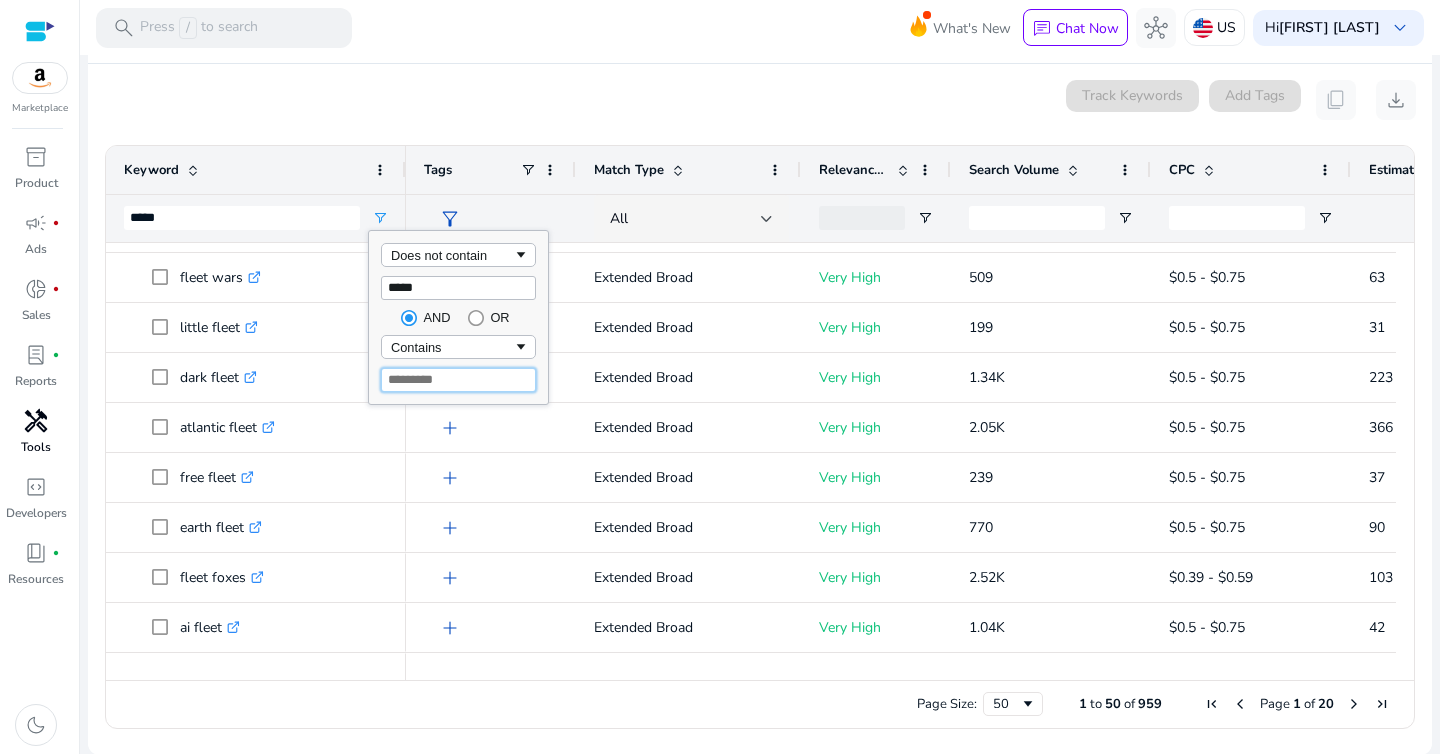 click at bounding box center (458, 380) 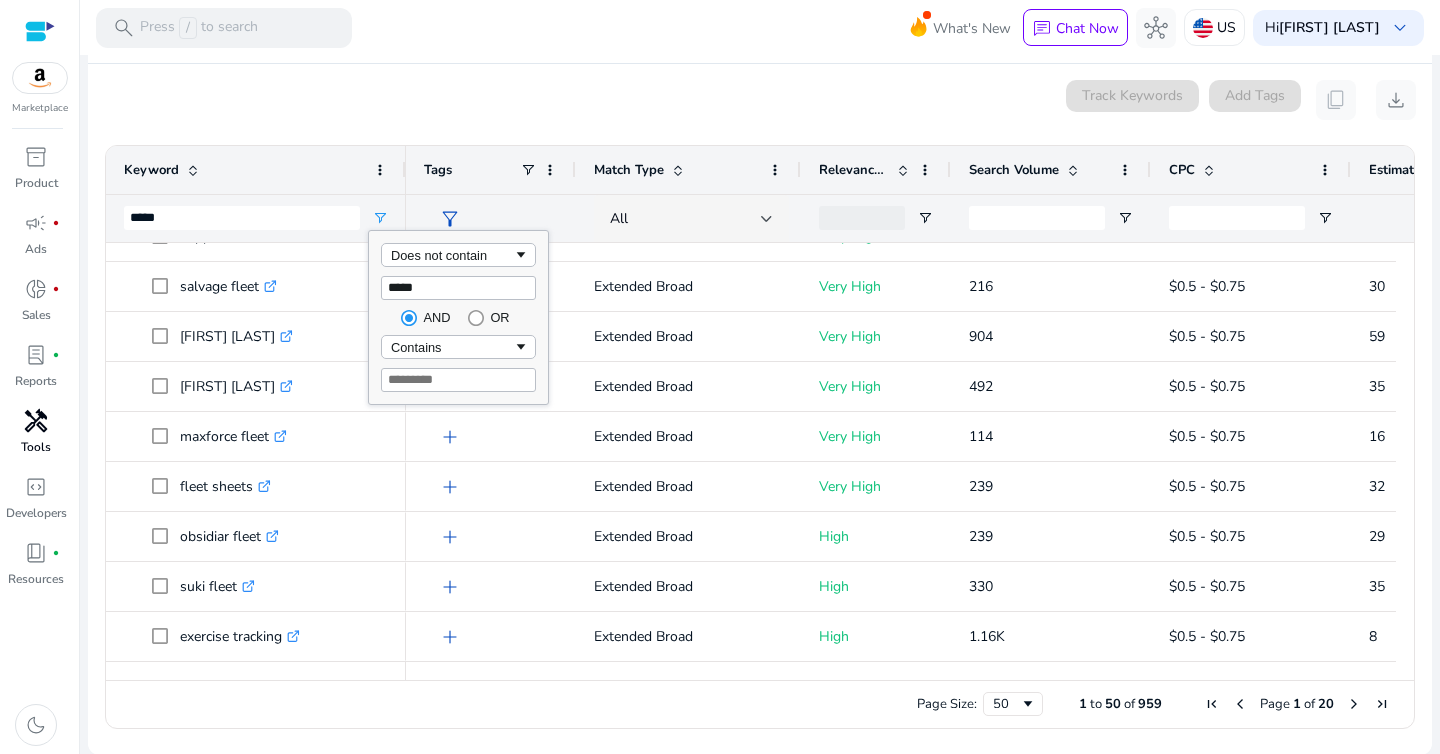 click on "1 to 50 of 959
Drag here to set row groups Drag here to set column labels
Keyword
*****
Tags" at bounding box center [760, 409] 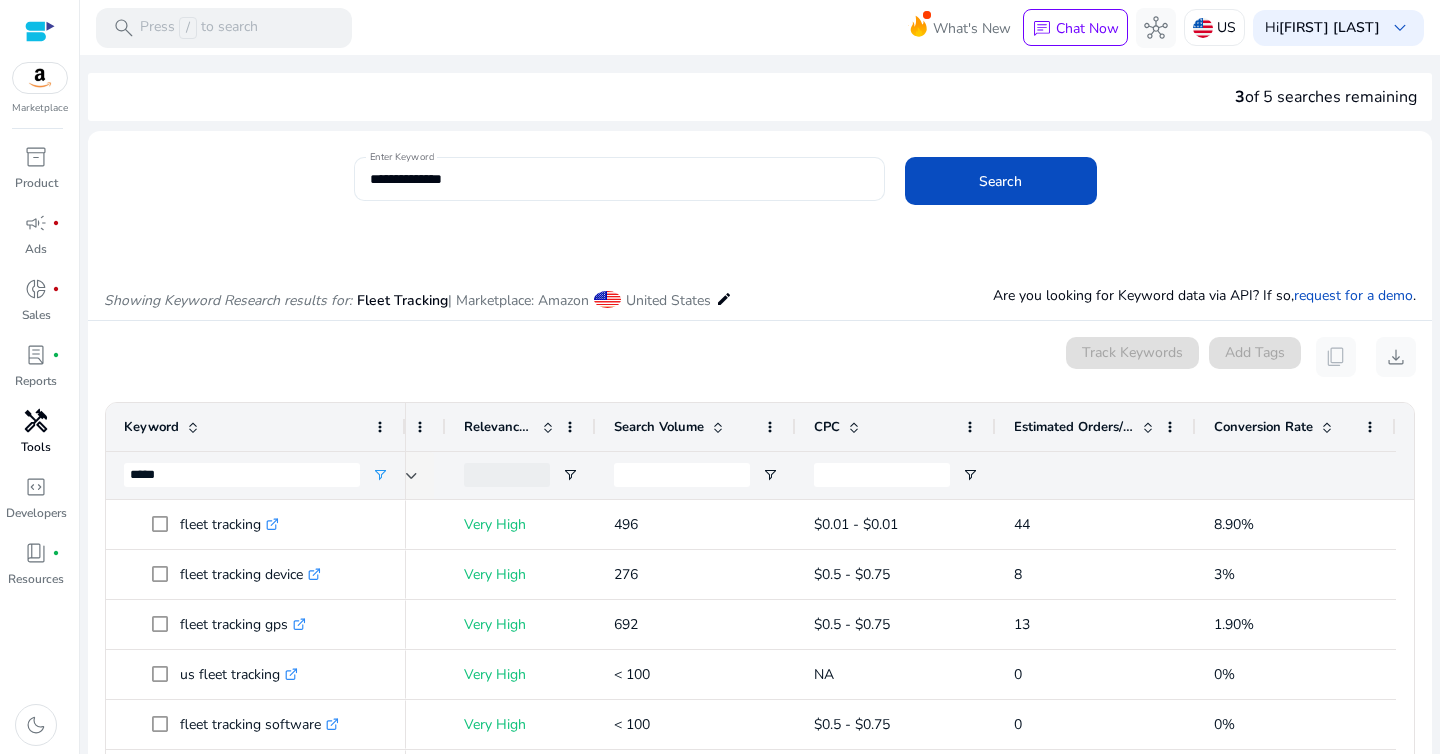 click on "**********" at bounding box center (619, 179) 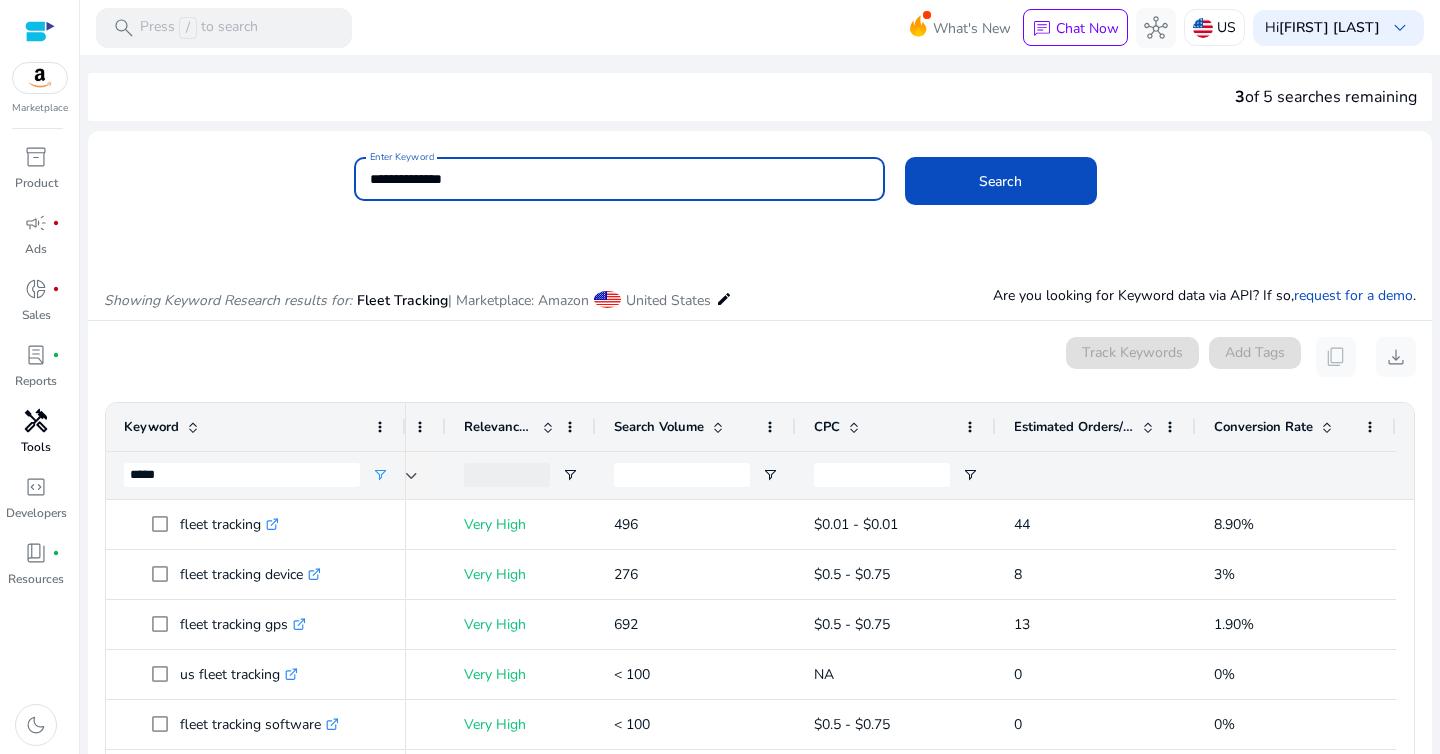 click on "**********" at bounding box center [619, 179] 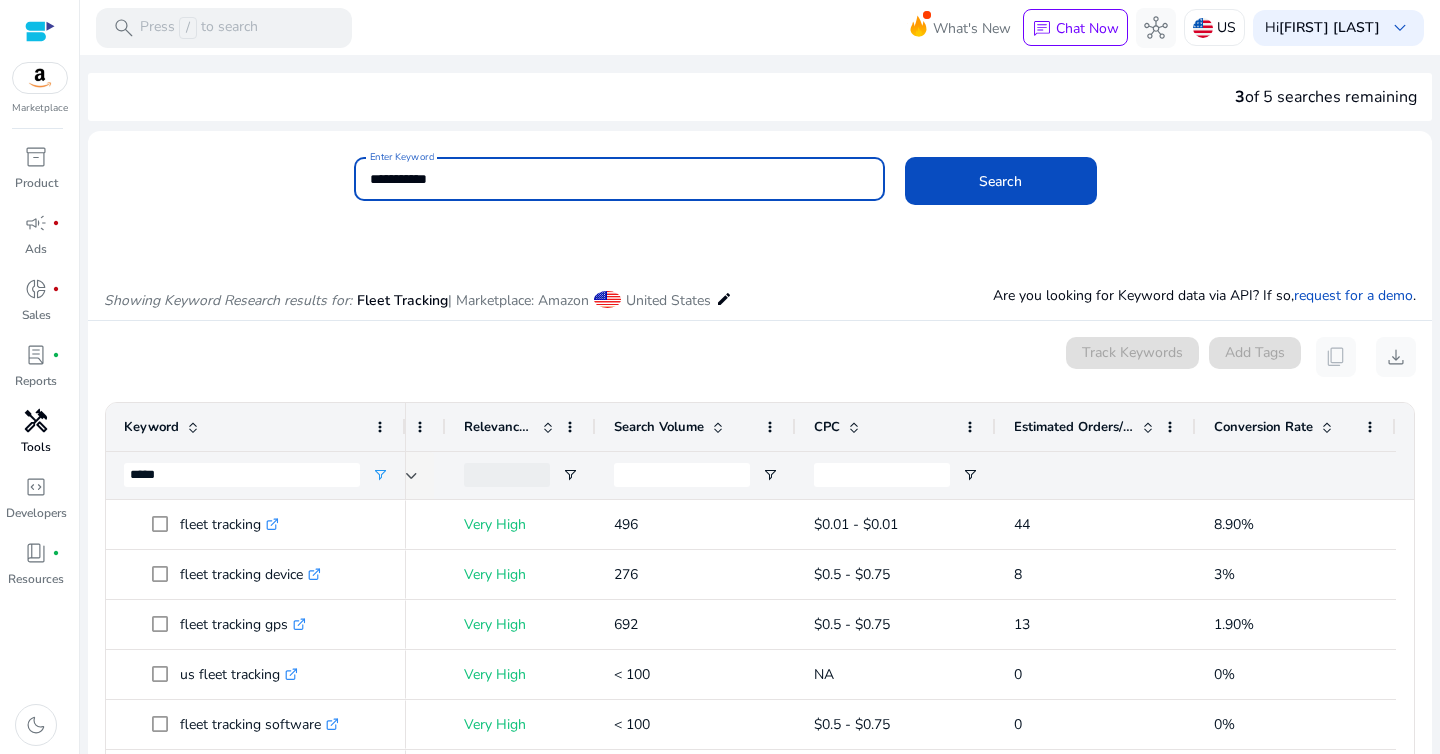 click on "Search" 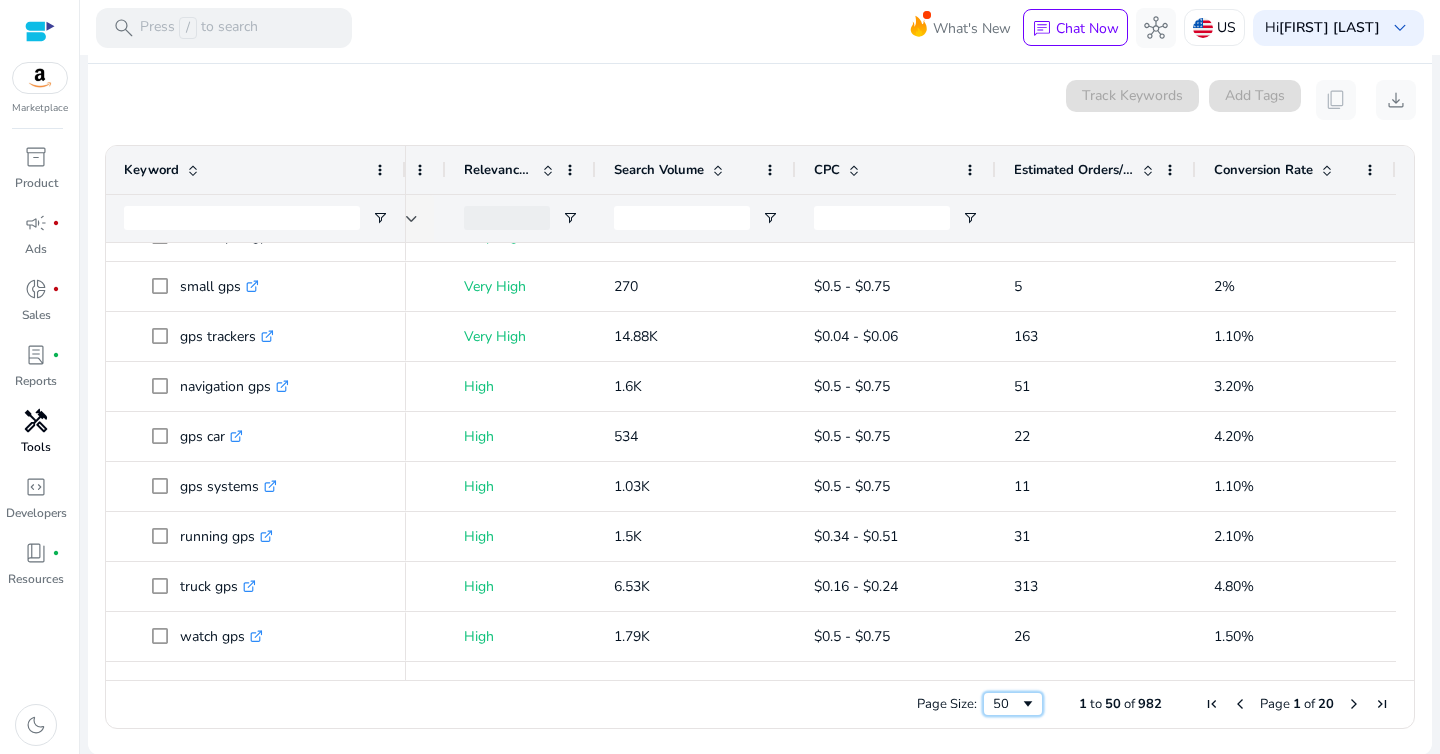 click at bounding box center [1028, 704] 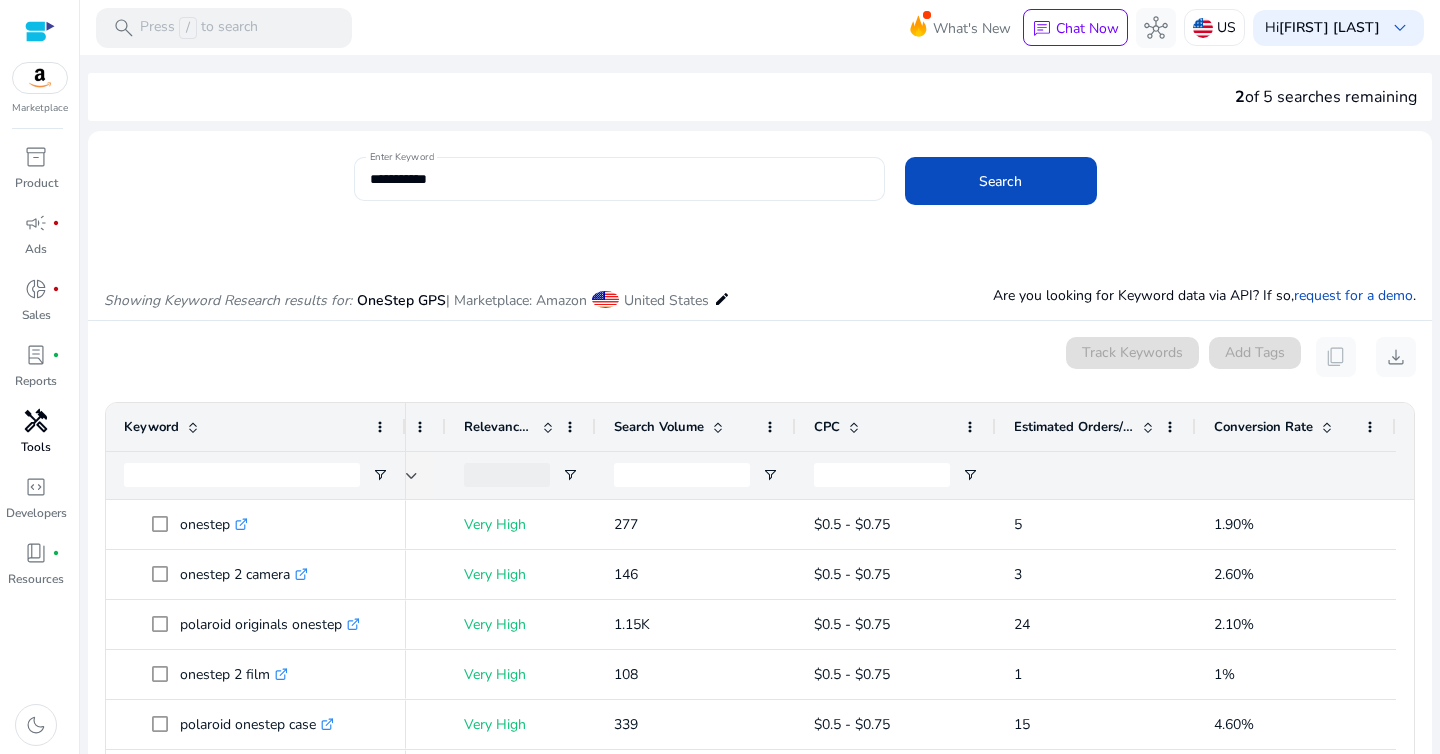 click on "**********" at bounding box center [619, 179] 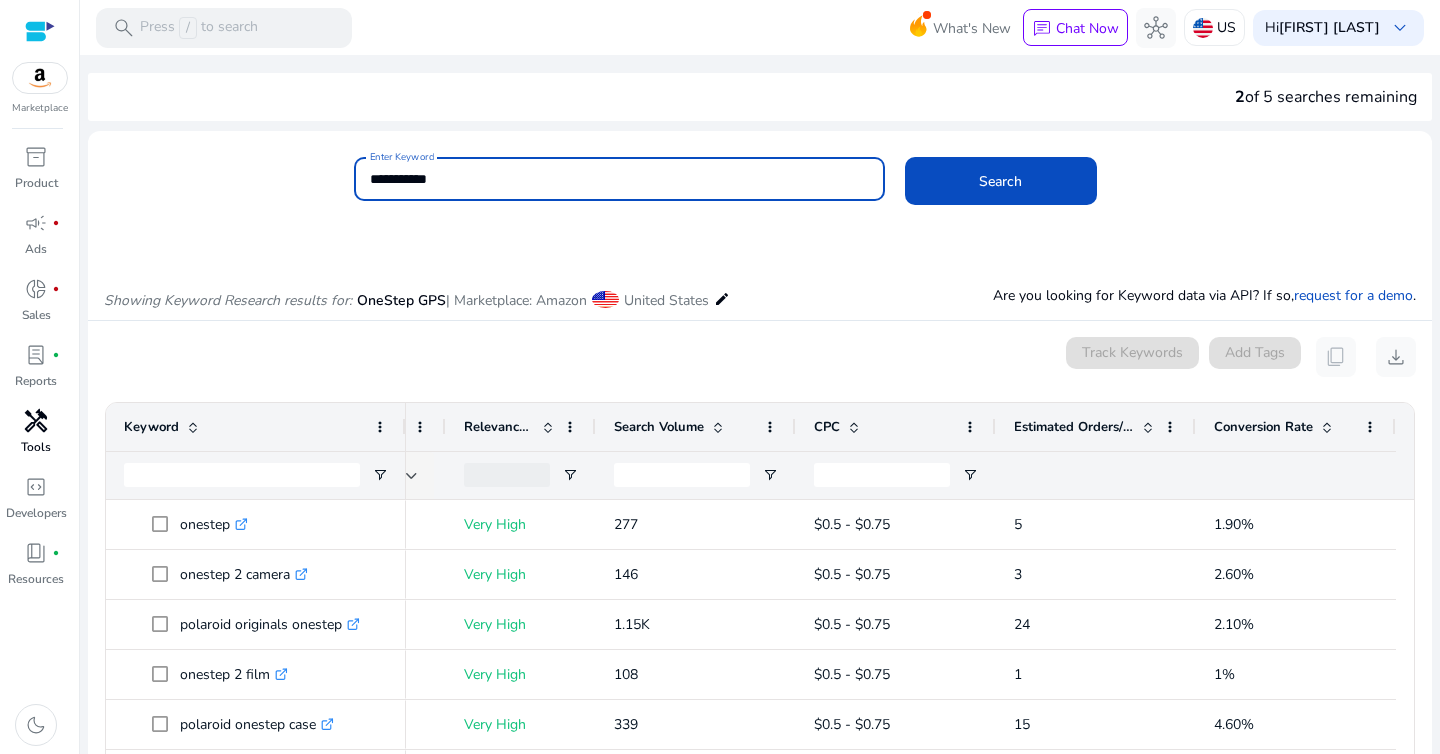 click on "**********" at bounding box center (619, 179) 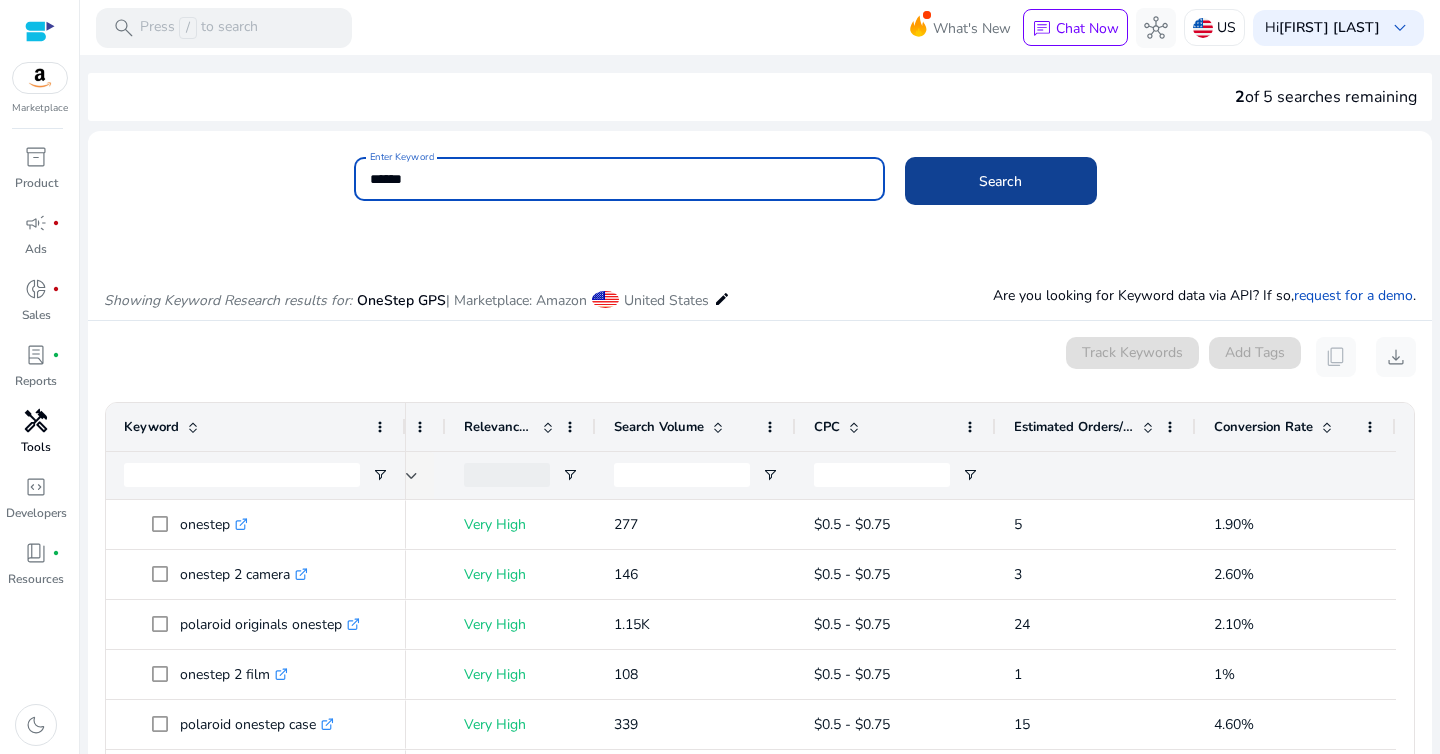 type on "******" 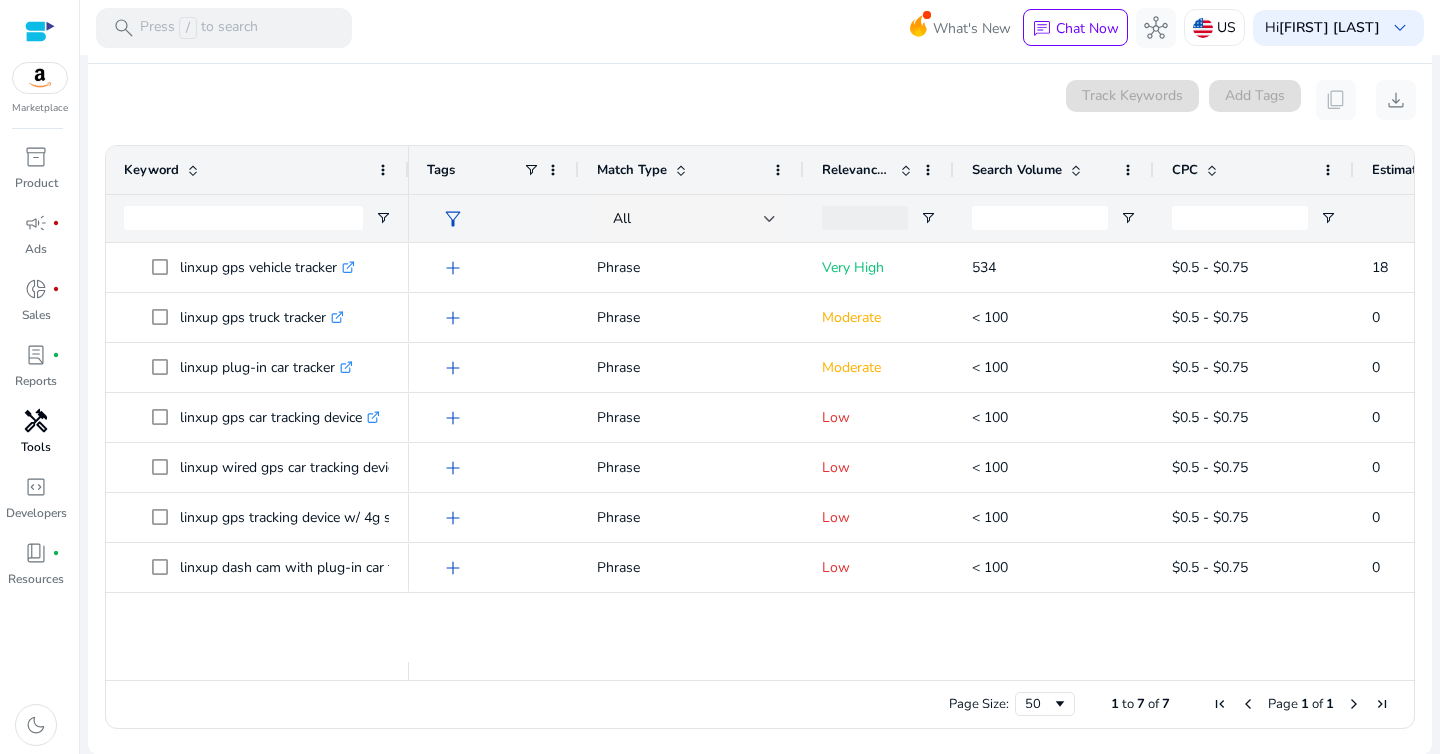 drag, startPoint x: 402, startPoint y: 168, endPoint x: 351, endPoint y: 162, distance: 51.351727 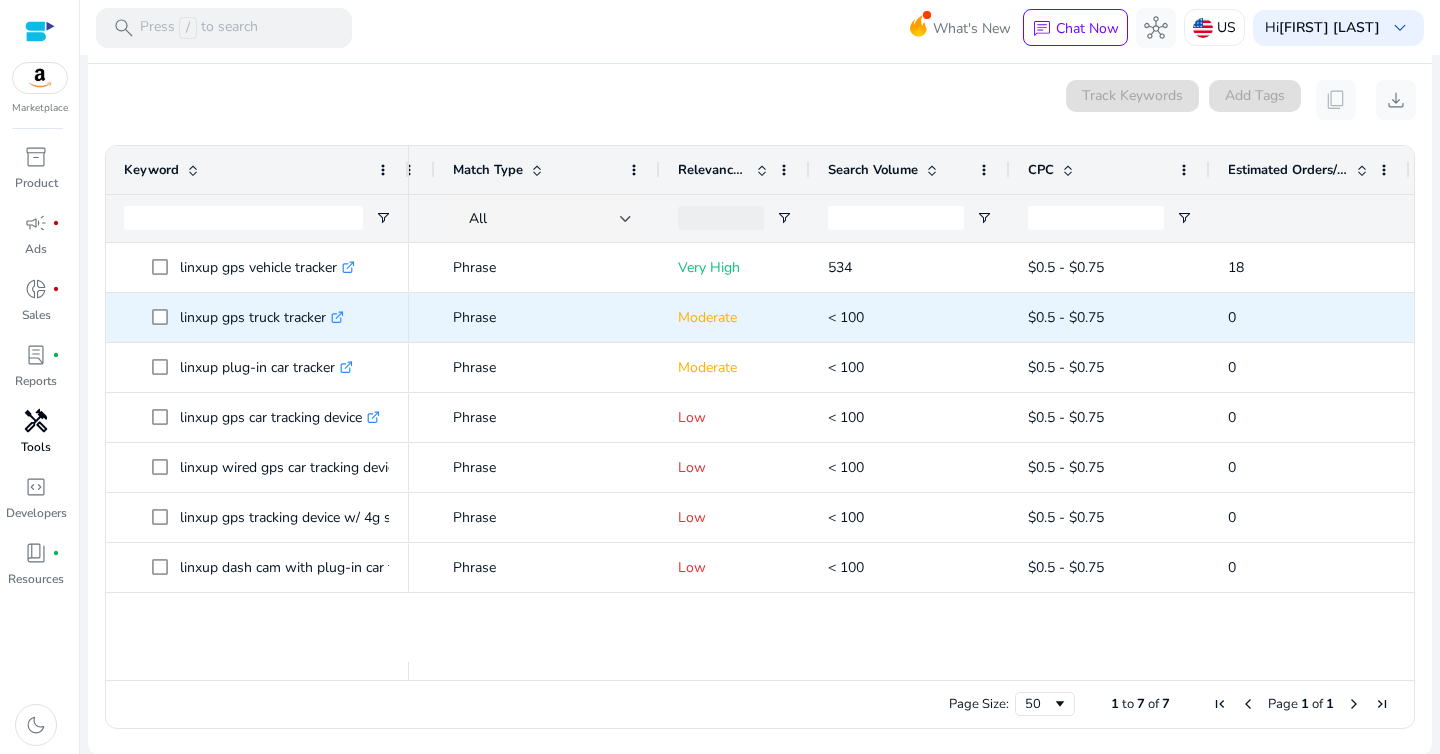 scroll, scrollTop: 0, scrollLeft: 314, axis: horizontal 